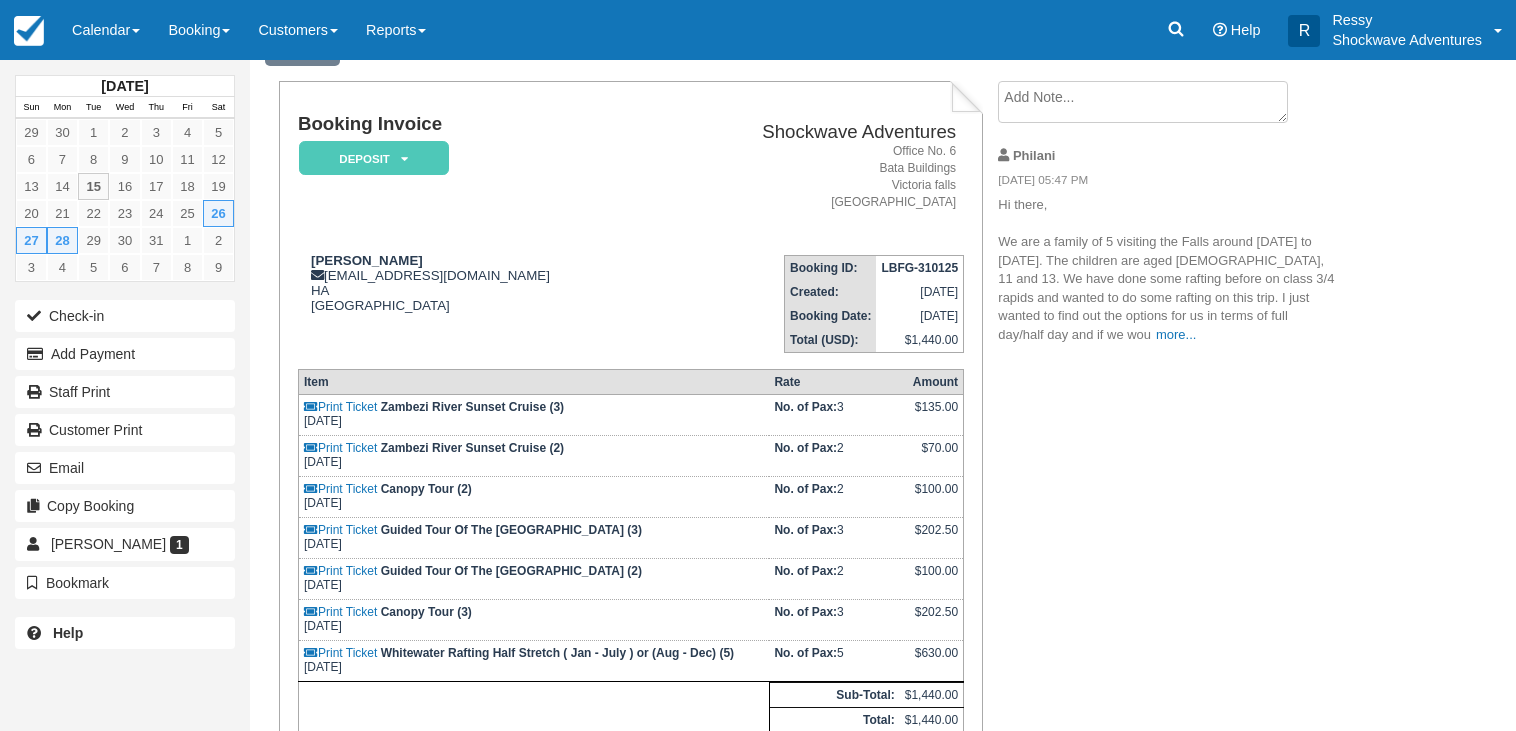 scroll, scrollTop: 102, scrollLeft: 0, axis: vertical 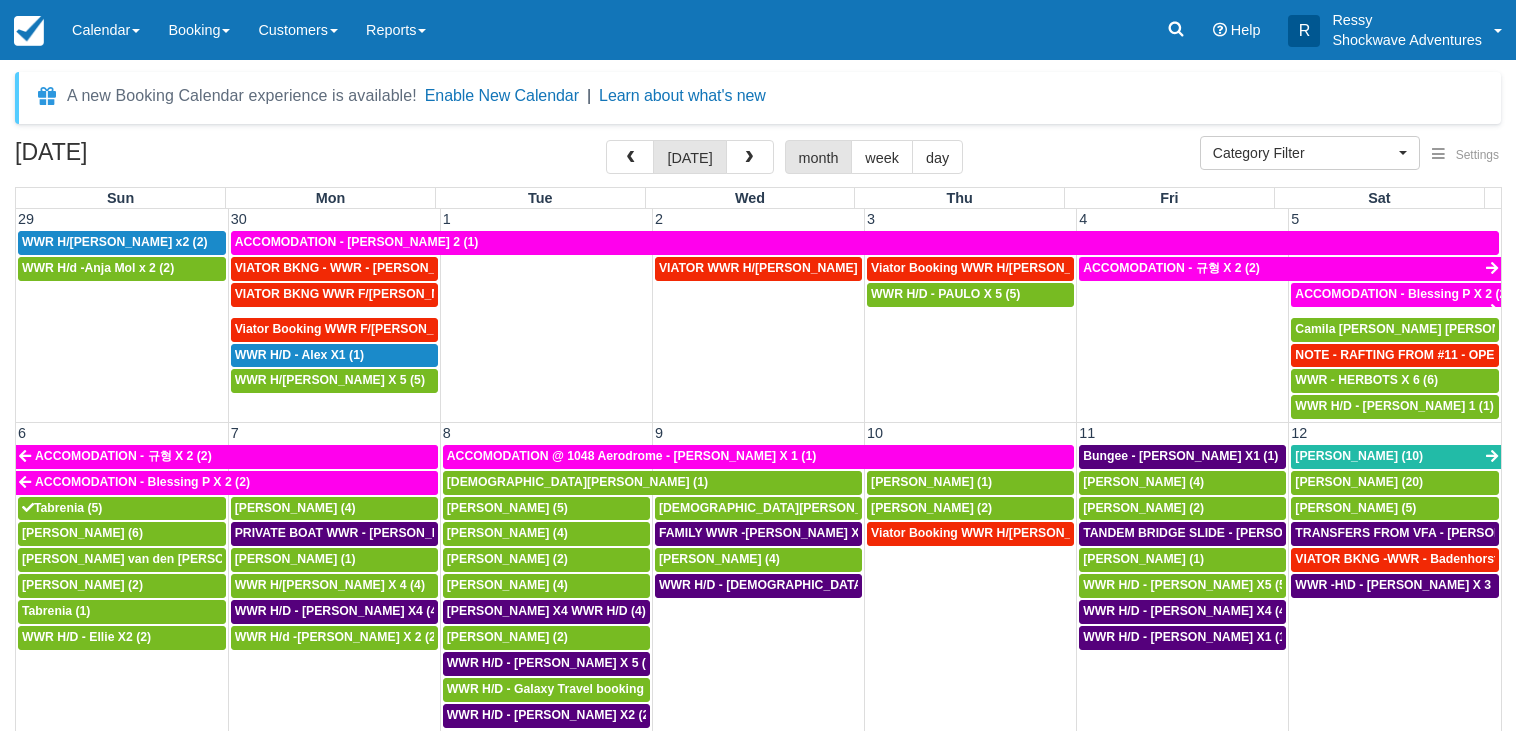 select 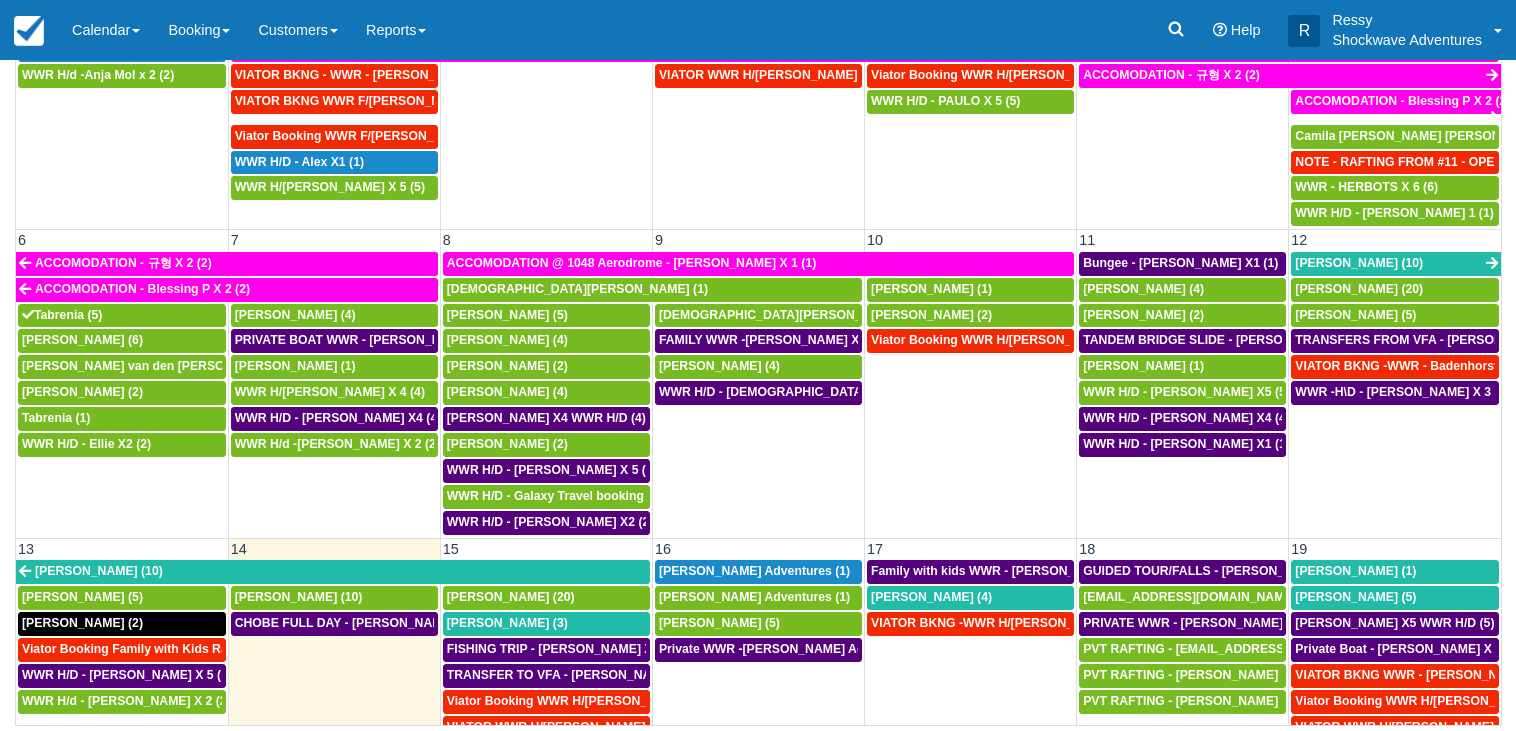 scroll, scrollTop: 0, scrollLeft: 0, axis: both 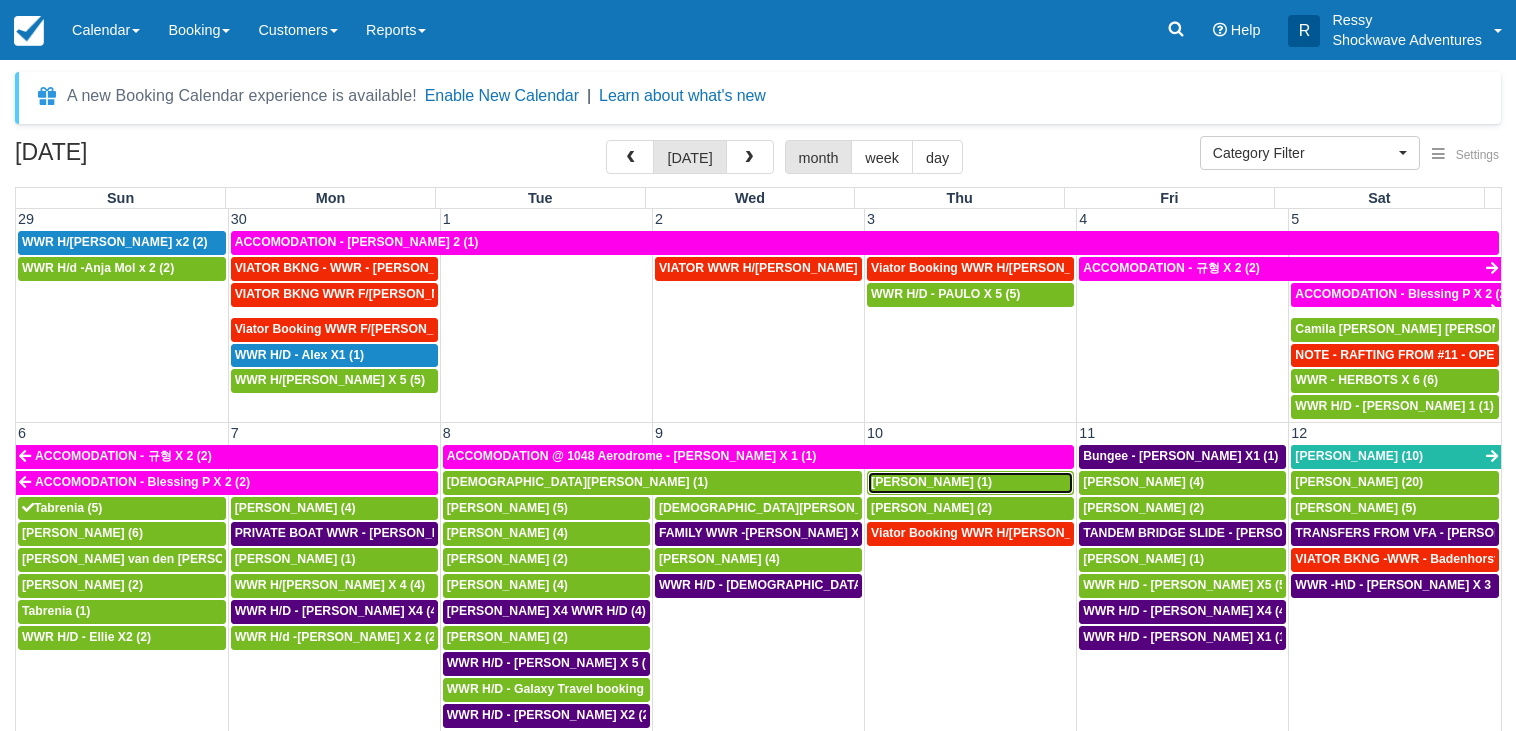 click on "[PERSON_NAME] (1)" at bounding box center [931, 482] 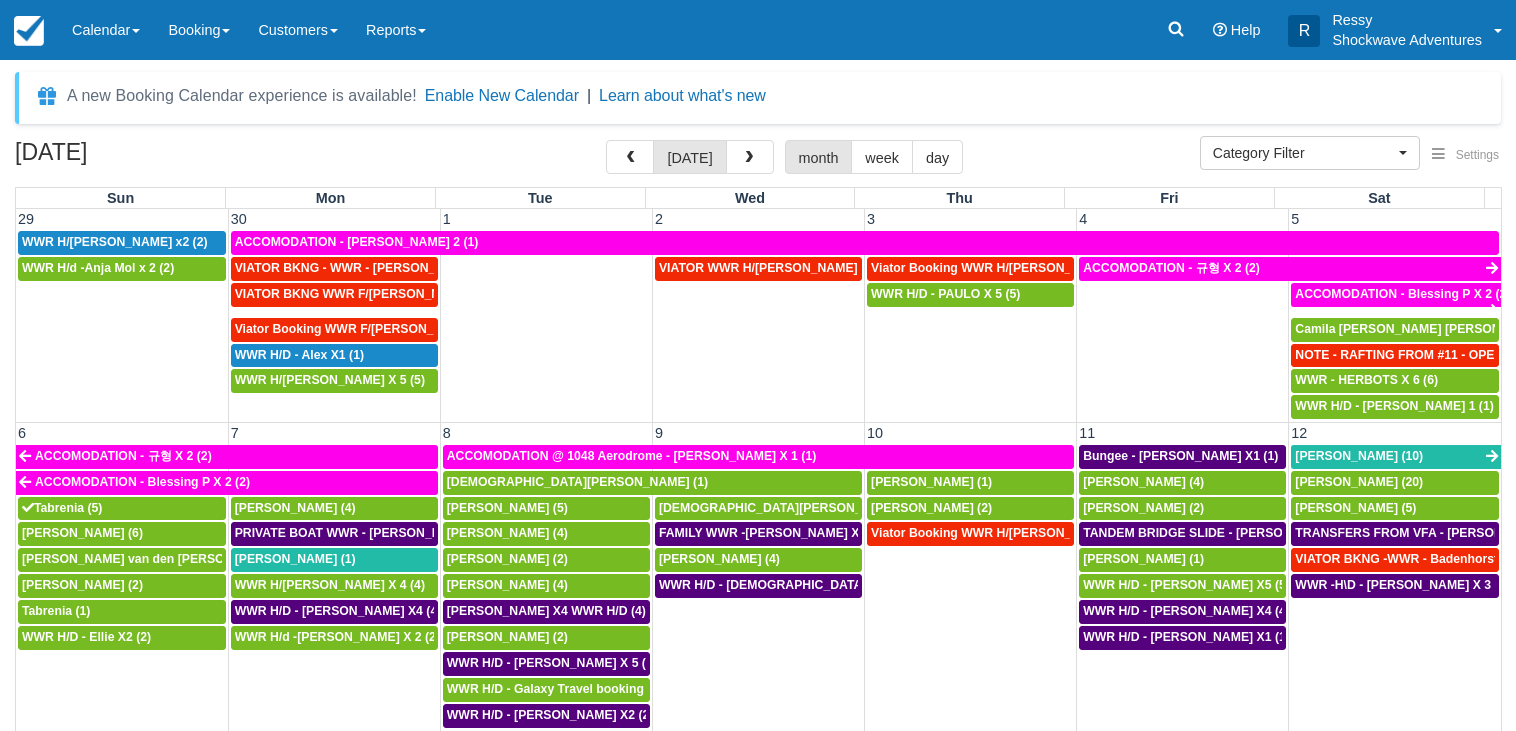 select 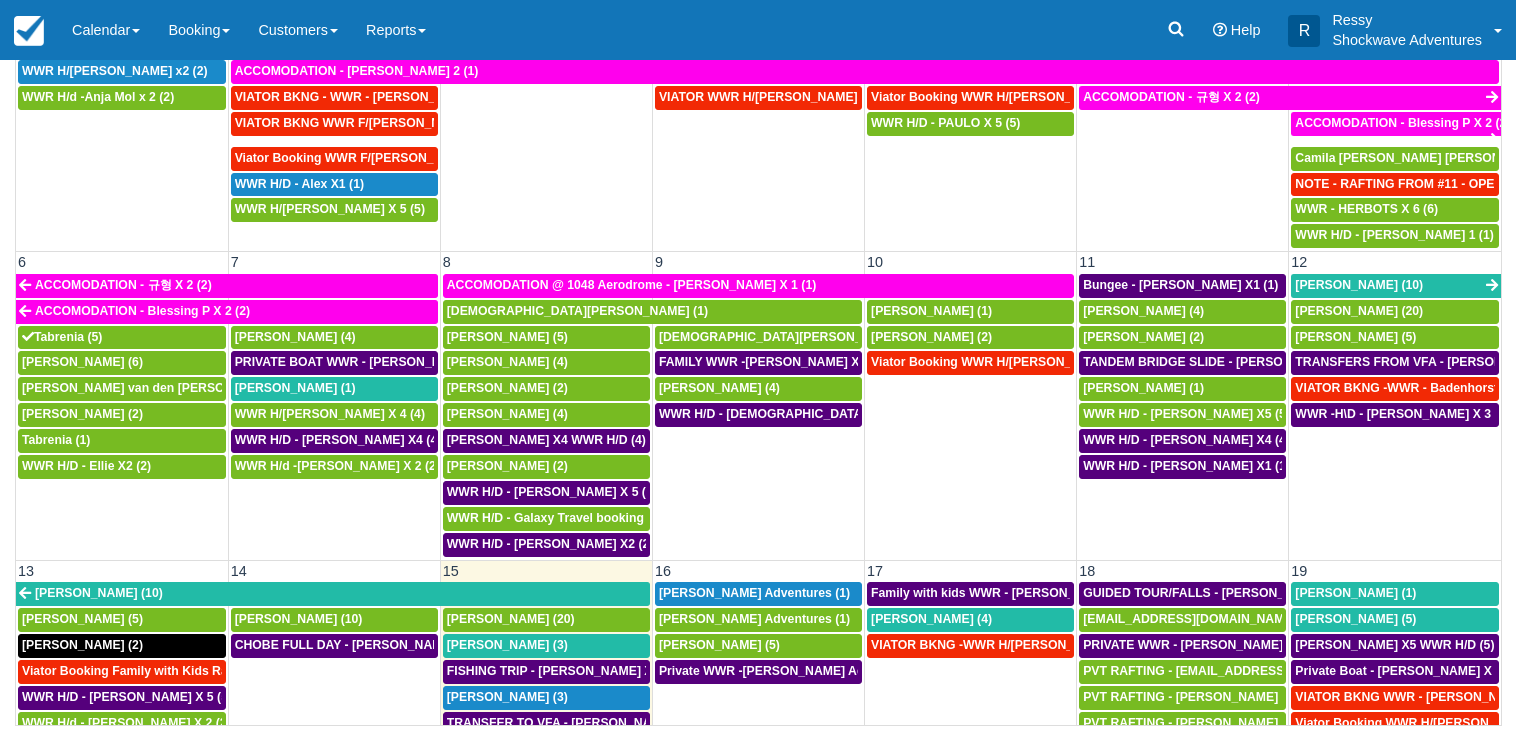 scroll, scrollTop: 619, scrollLeft: 0, axis: vertical 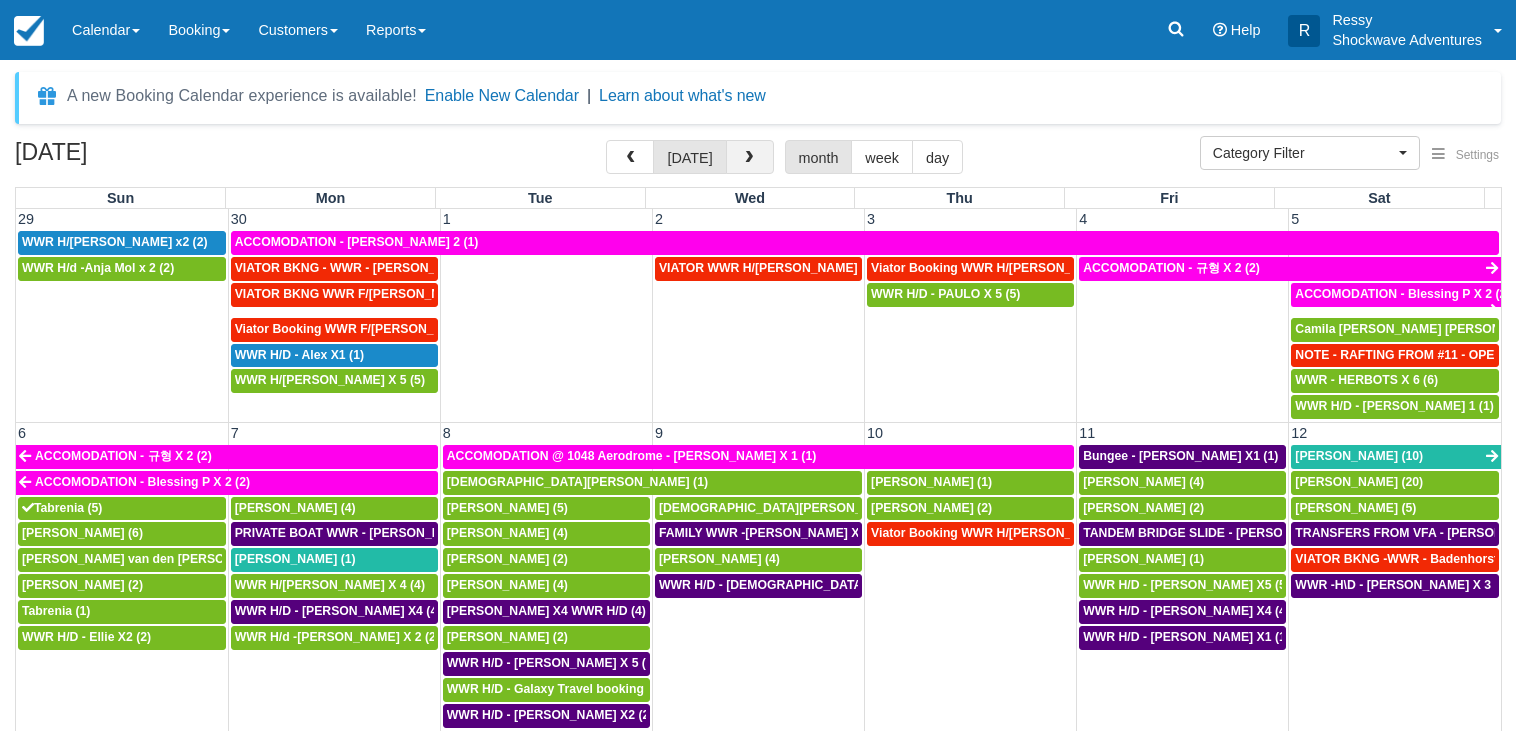 click at bounding box center [750, 157] 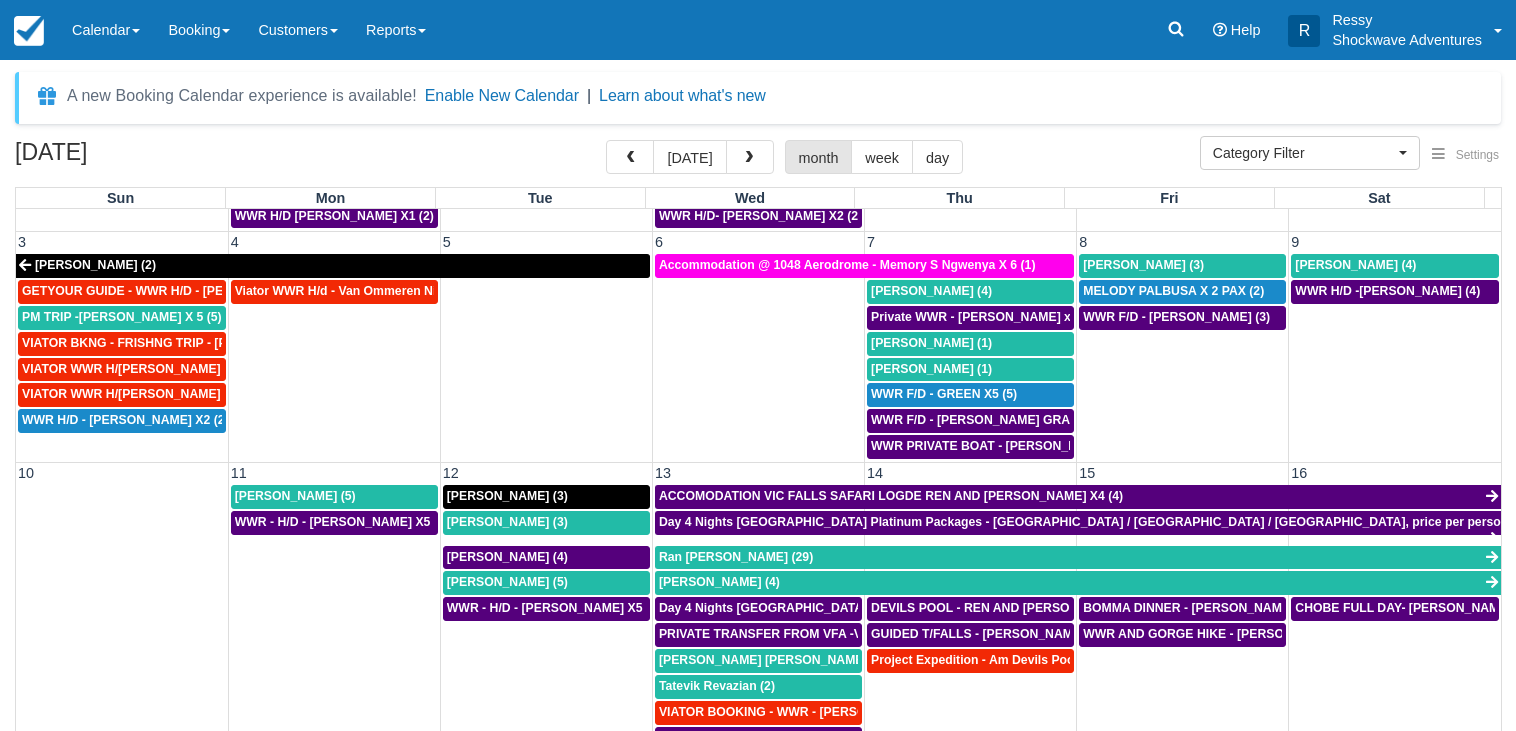 scroll, scrollTop: 192, scrollLeft: 0, axis: vertical 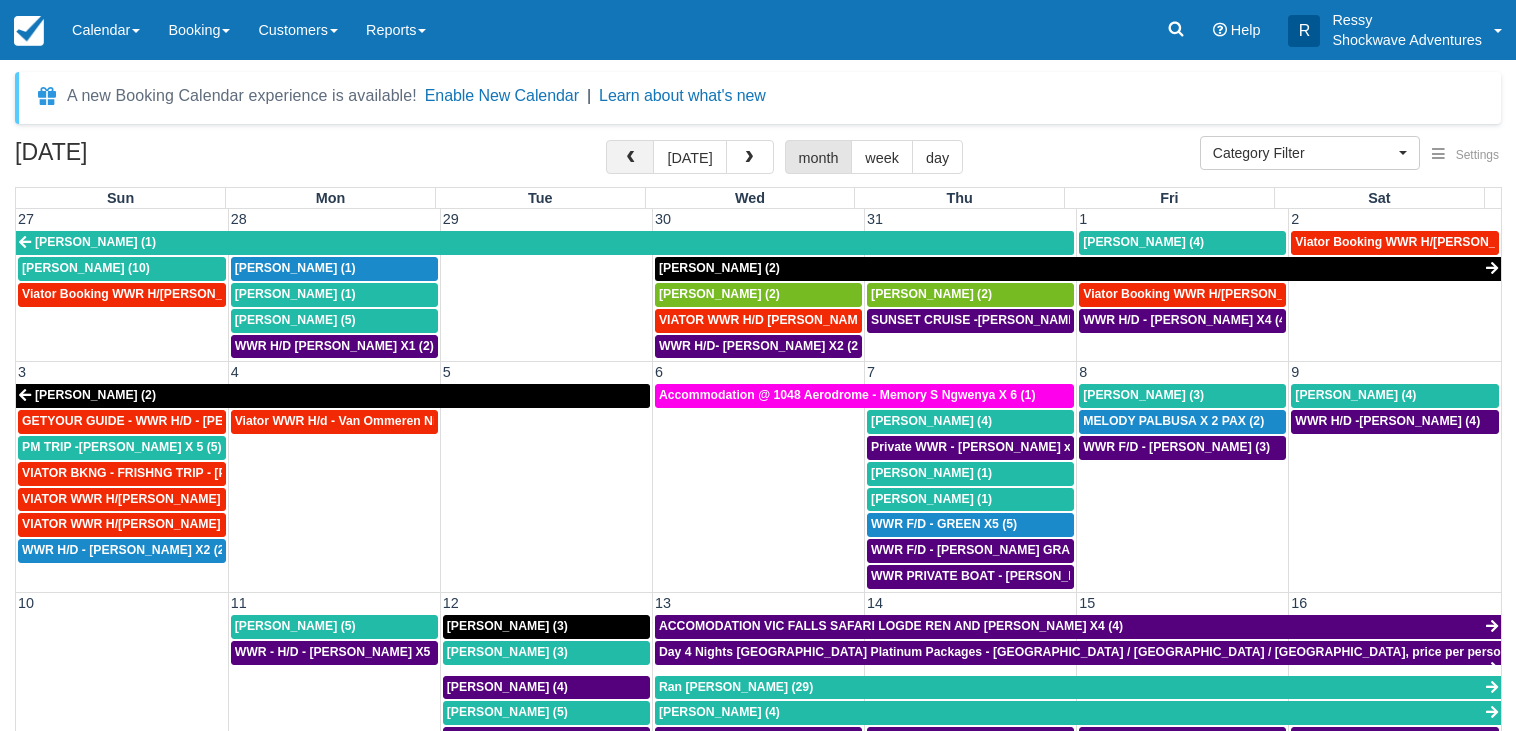 click at bounding box center (630, 157) 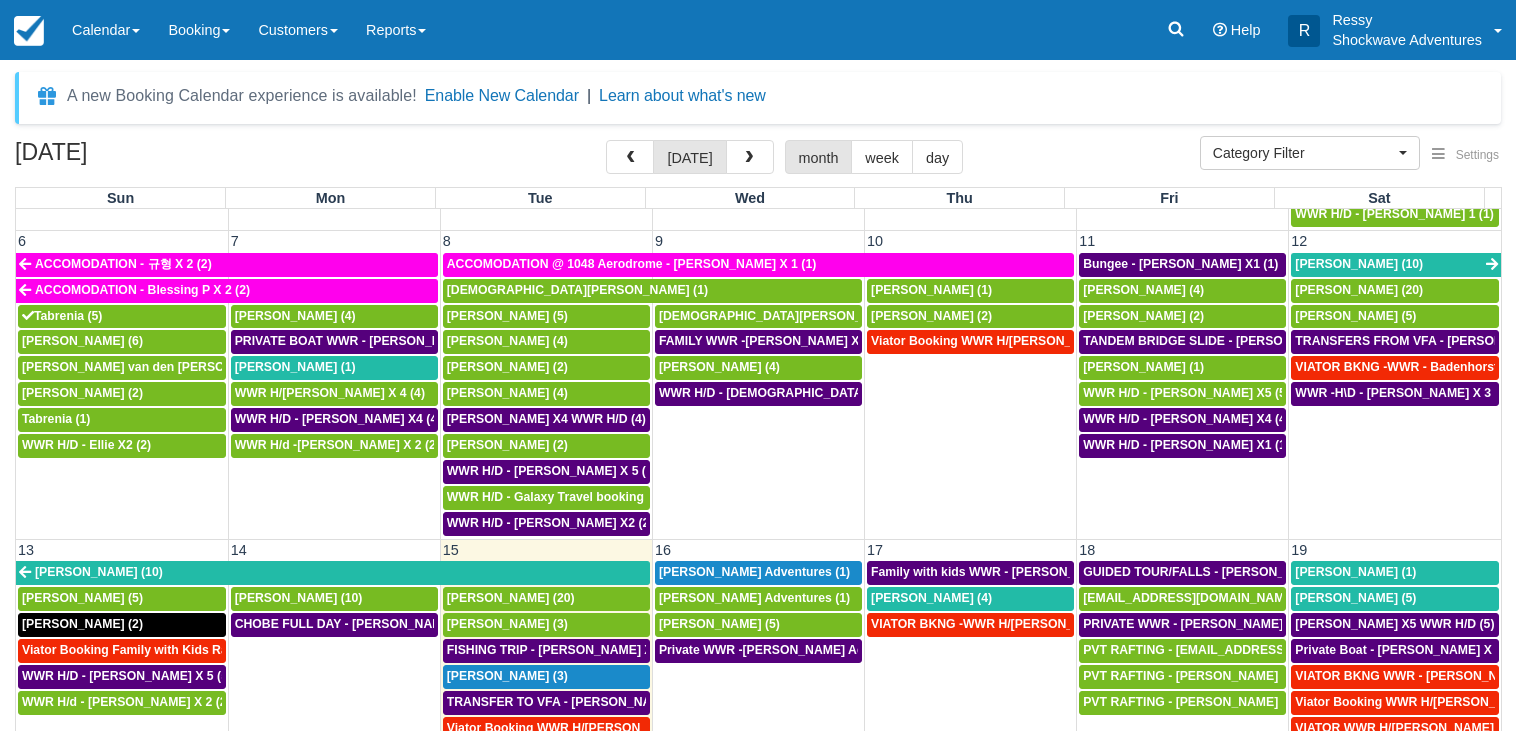 scroll, scrollTop: 0, scrollLeft: 0, axis: both 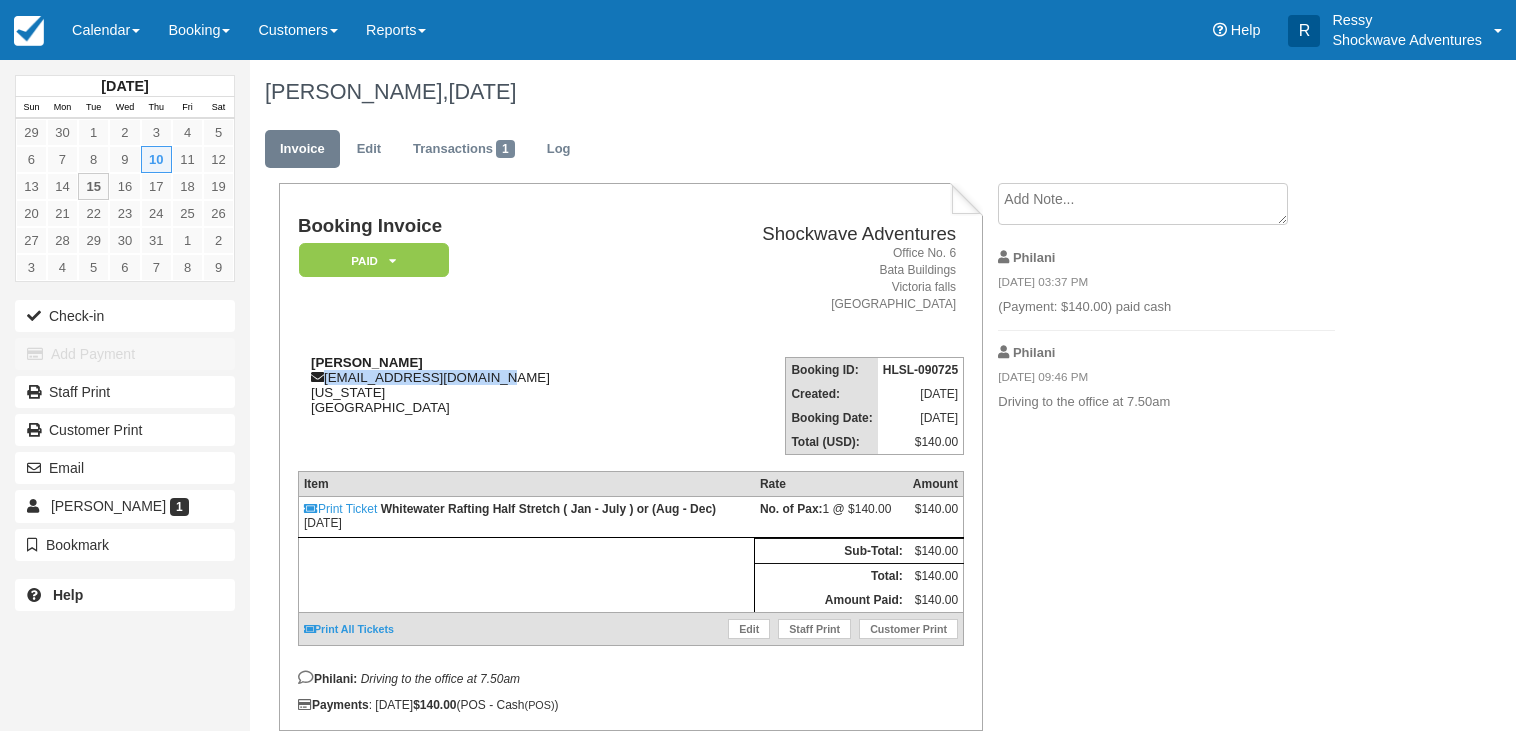 drag, startPoint x: 455, startPoint y: 377, endPoint x: 436, endPoint y: 366, distance: 21.954498 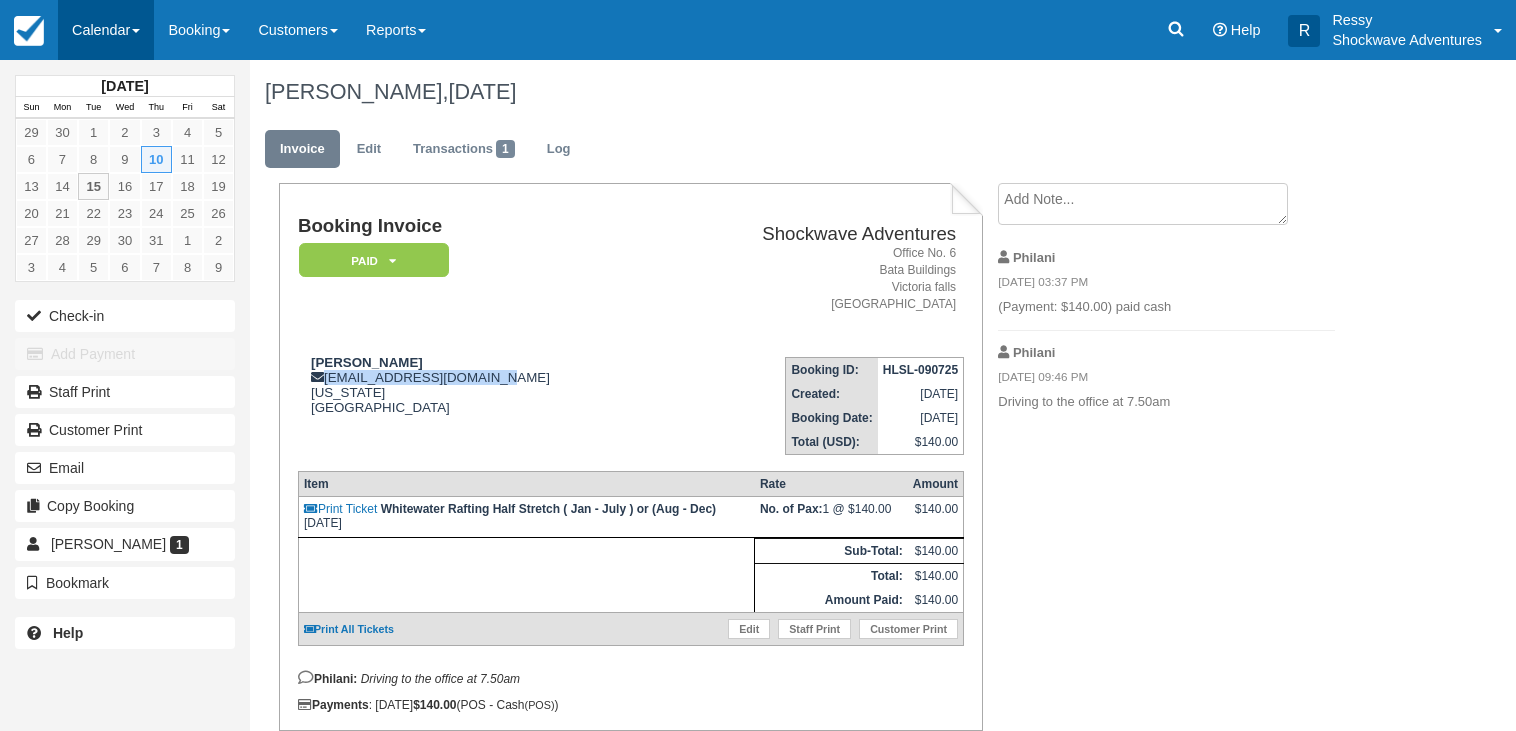 click on "Calendar" at bounding box center (106, 30) 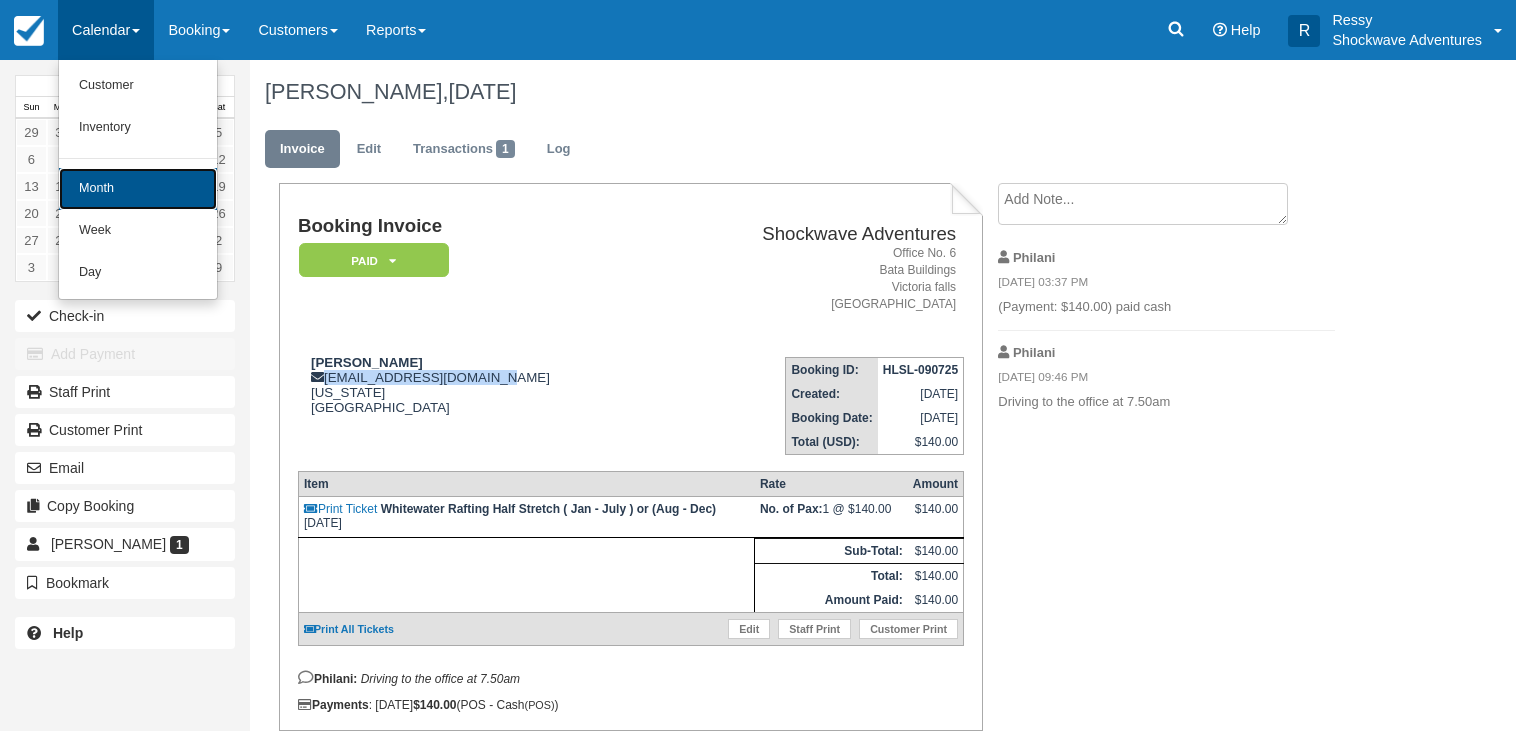 click on "Month" at bounding box center [138, 189] 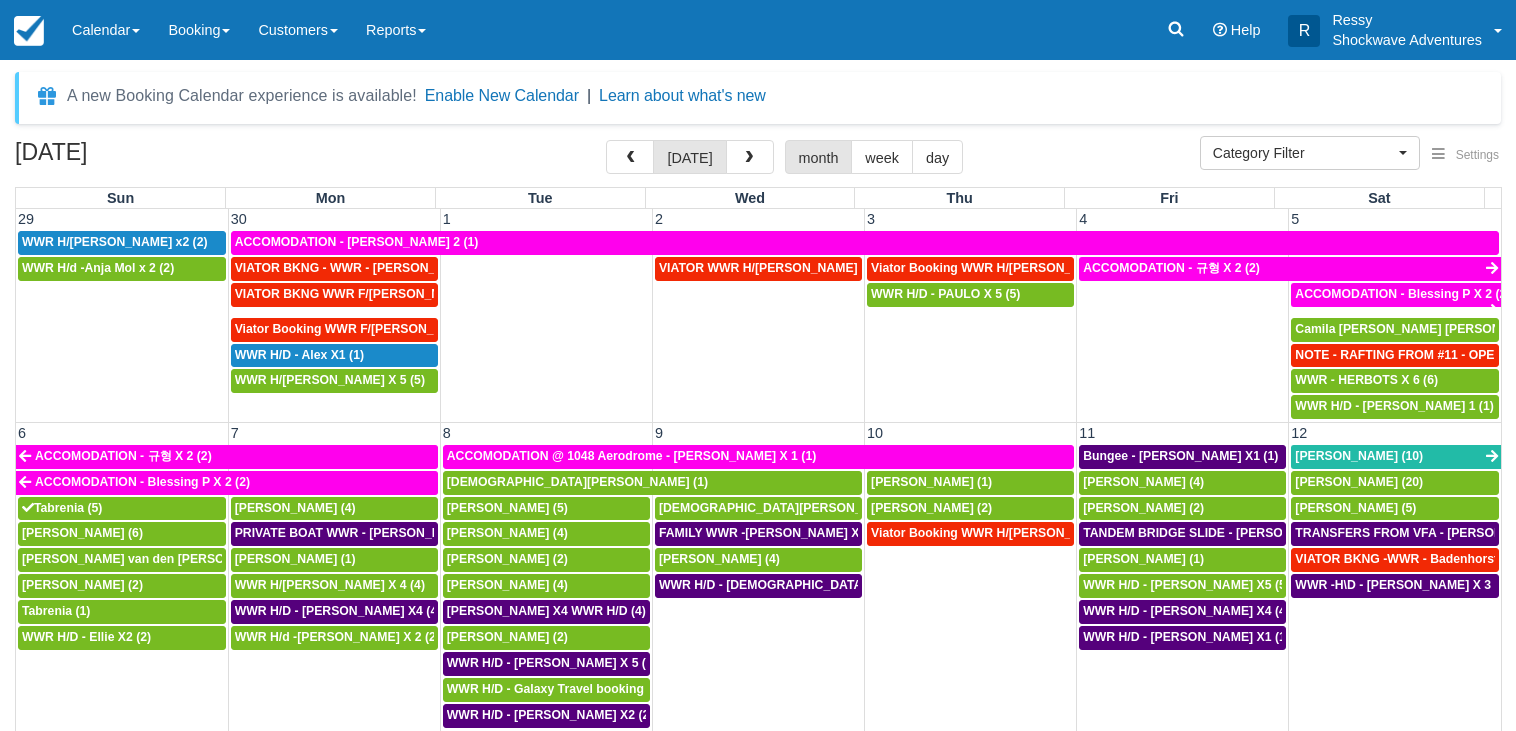 select 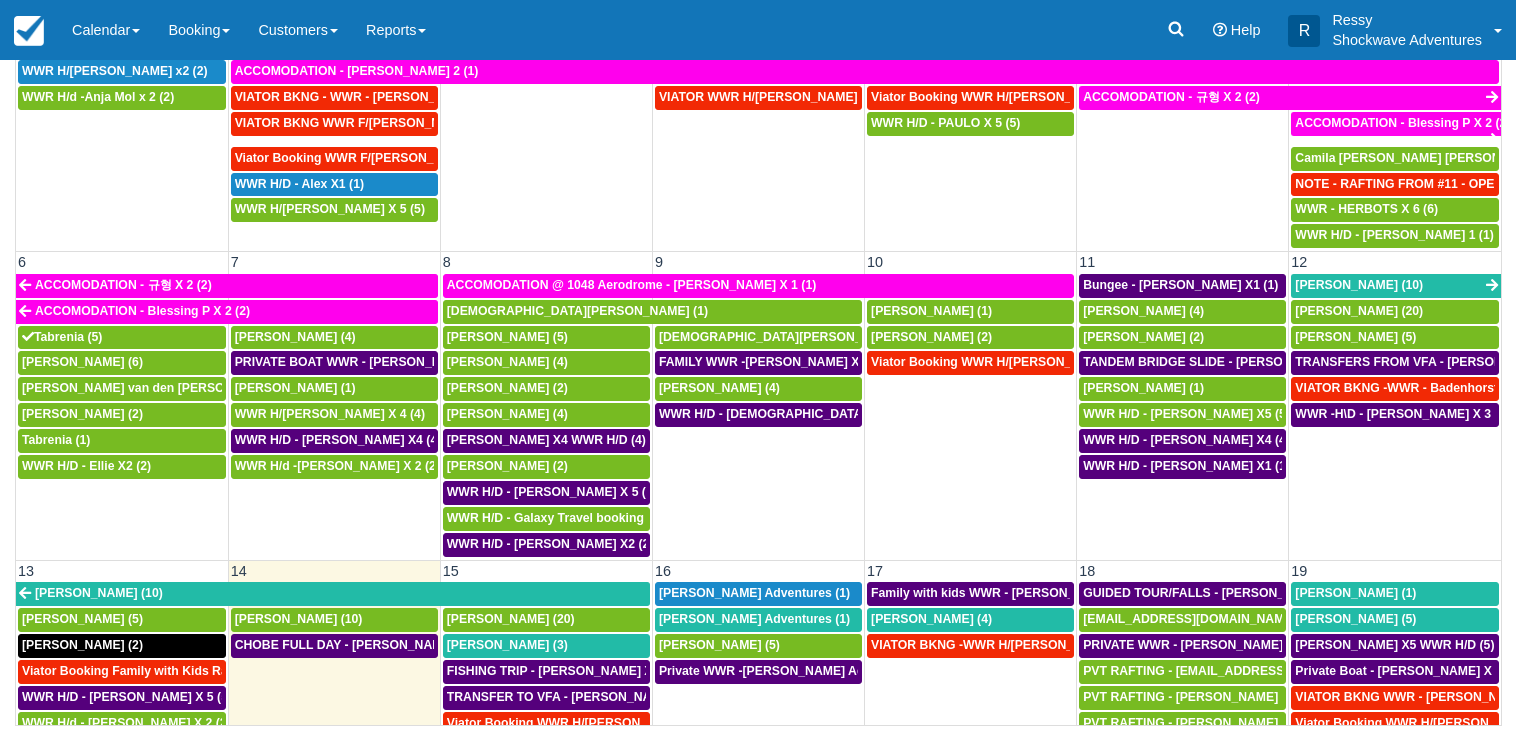 scroll, scrollTop: 171, scrollLeft: 0, axis: vertical 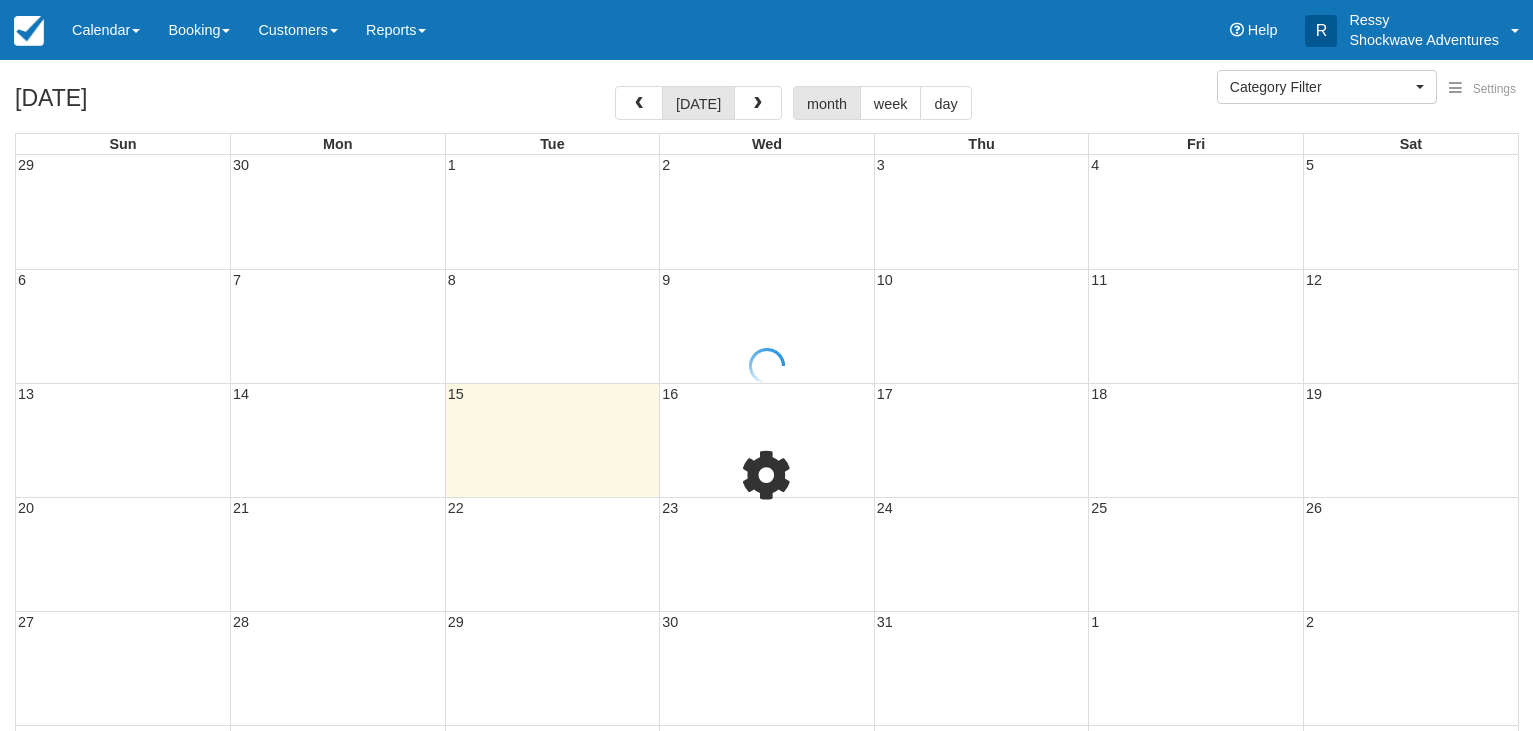 select 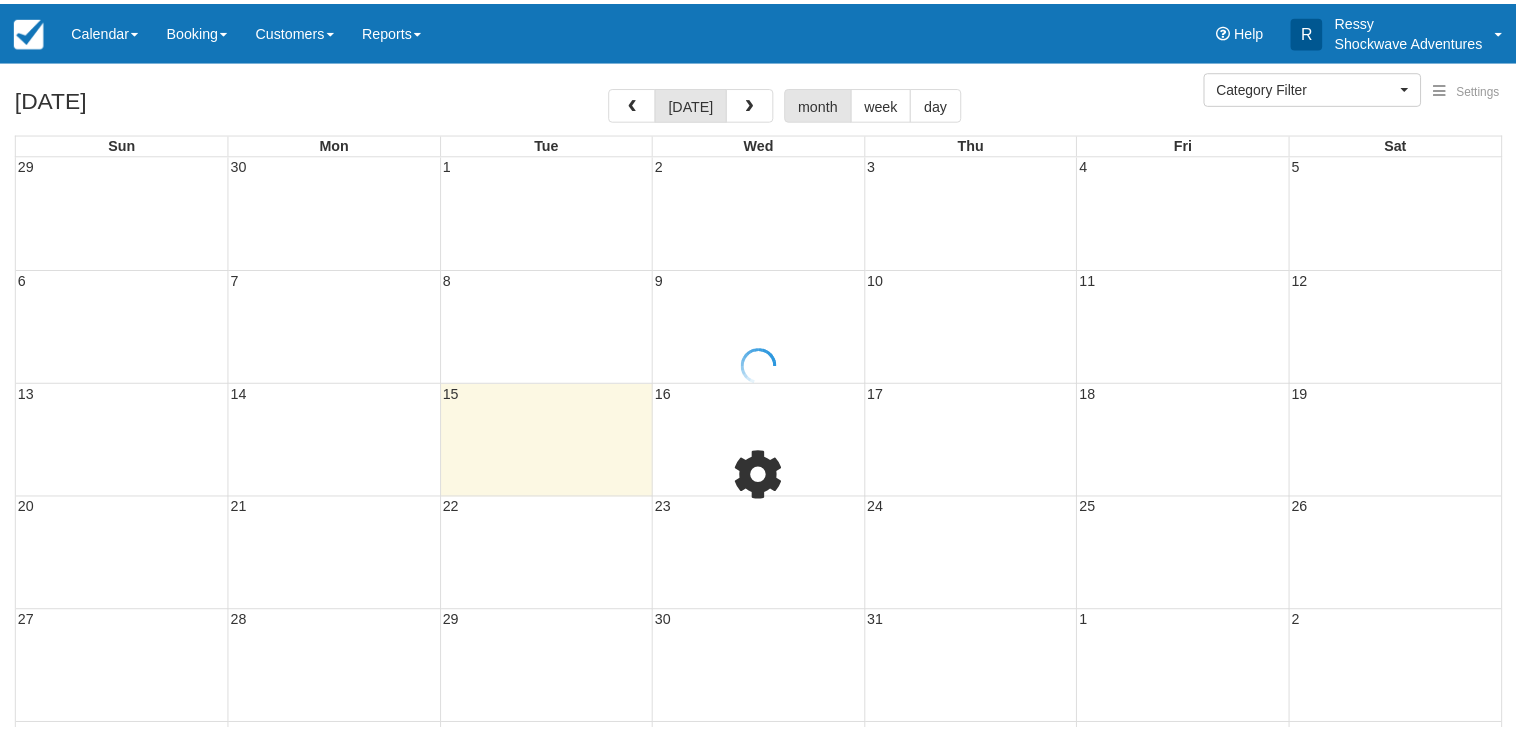 scroll, scrollTop: 0, scrollLeft: 0, axis: both 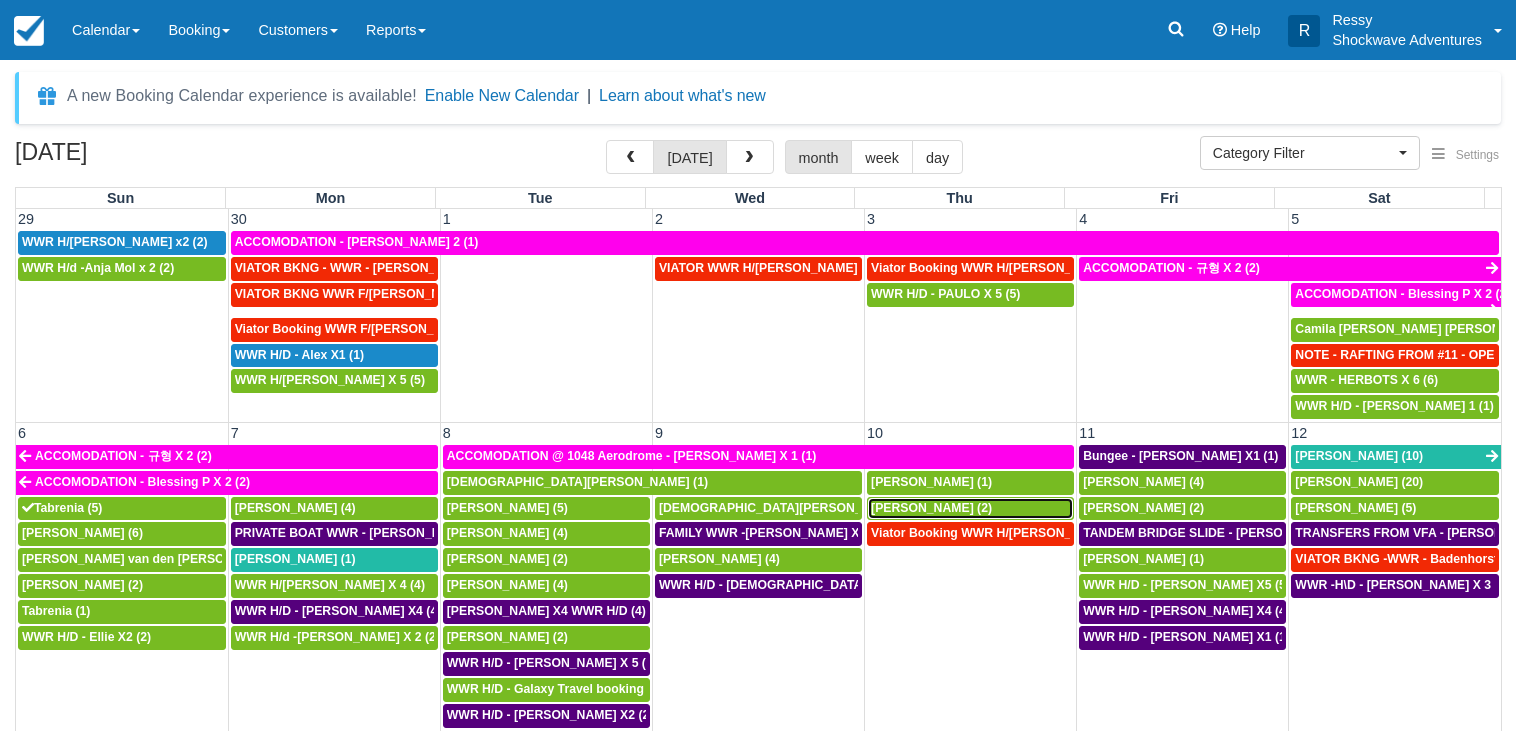 click on "[PERSON_NAME] (2)" at bounding box center (931, 508) 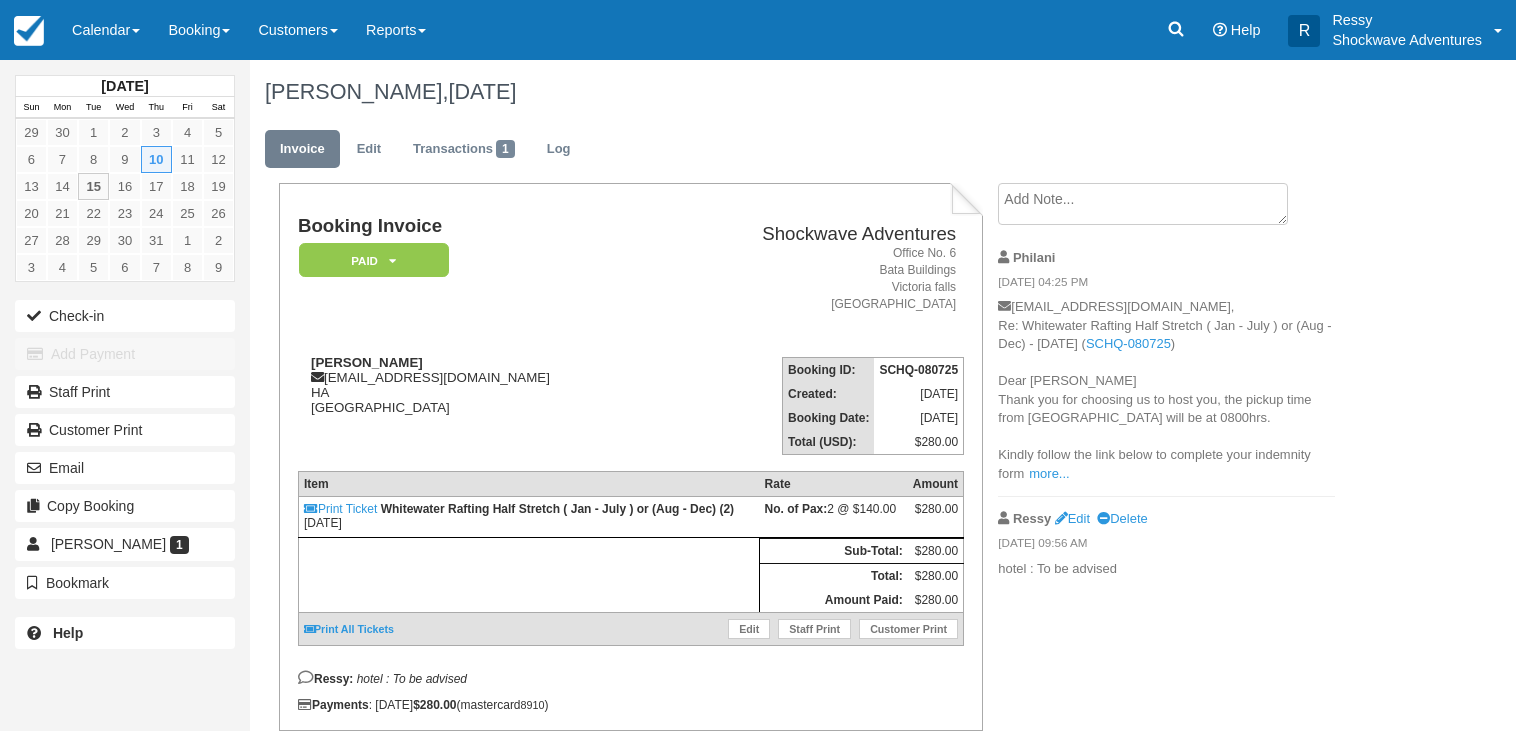 scroll, scrollTop: 0, scrollLeft: 0, axis: both 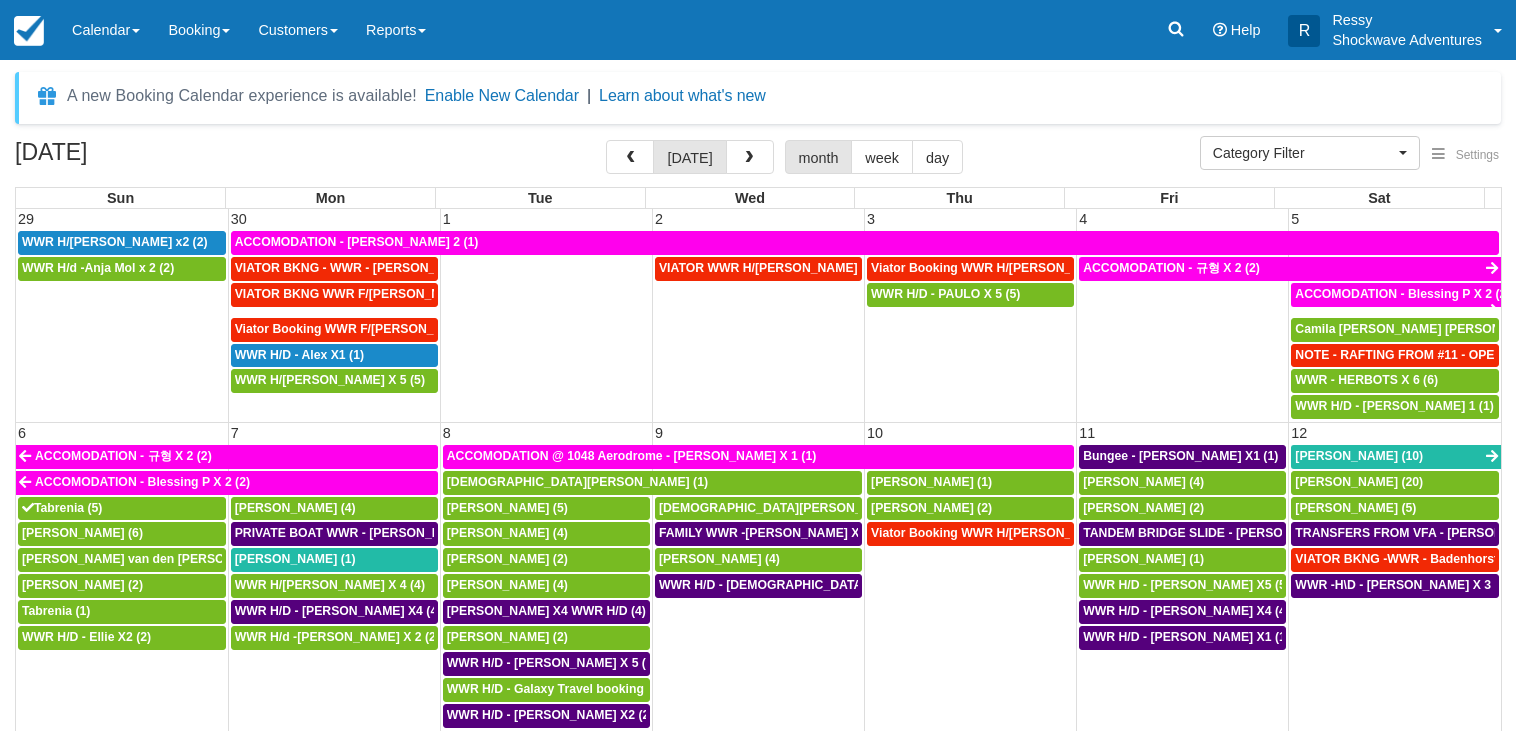 select 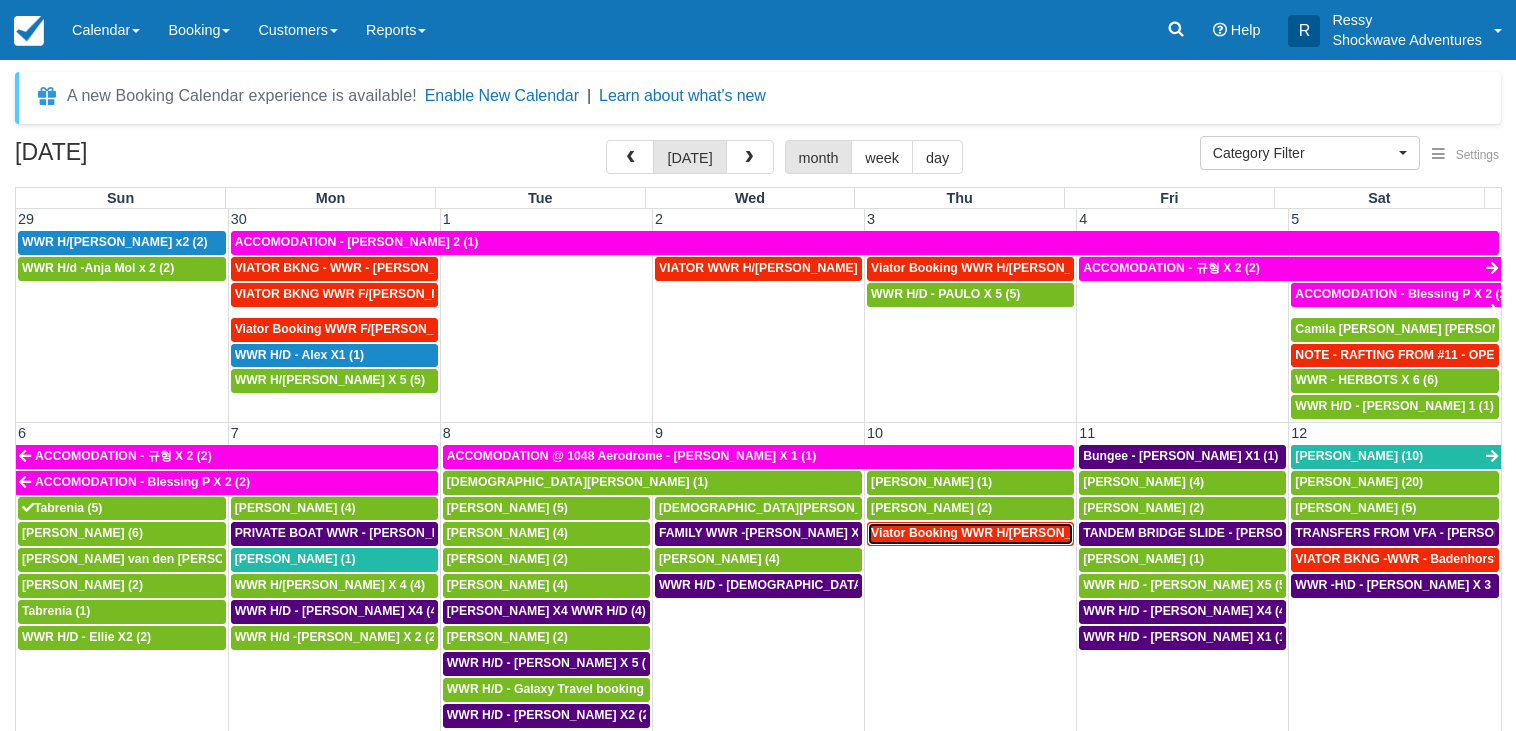 click on "Viator Booking WWR H/d - Mosegaard, Martin x 2 (2)" at bounding box center (1010, 533) 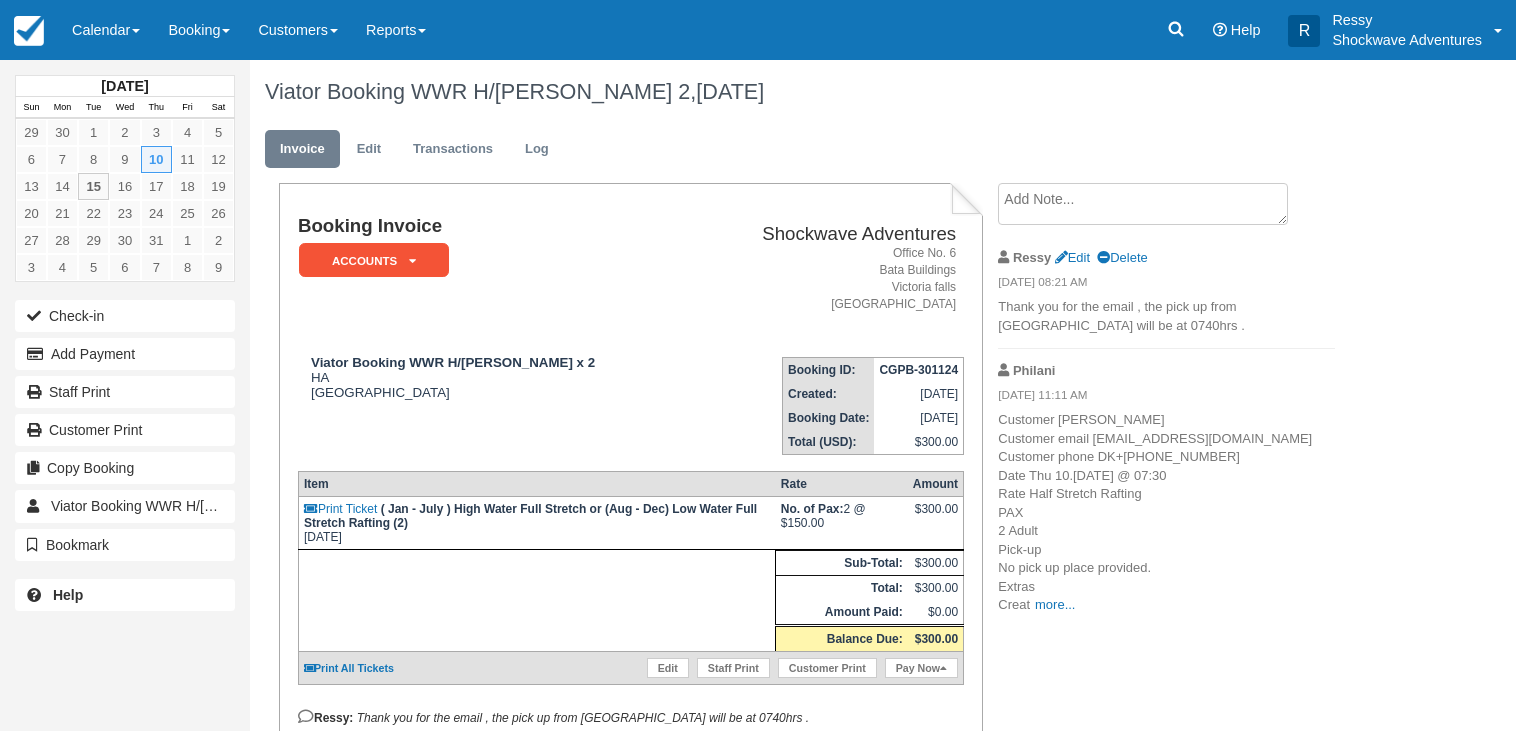scroll, scrollTop: 0, scrollLeft: 0, axis: both 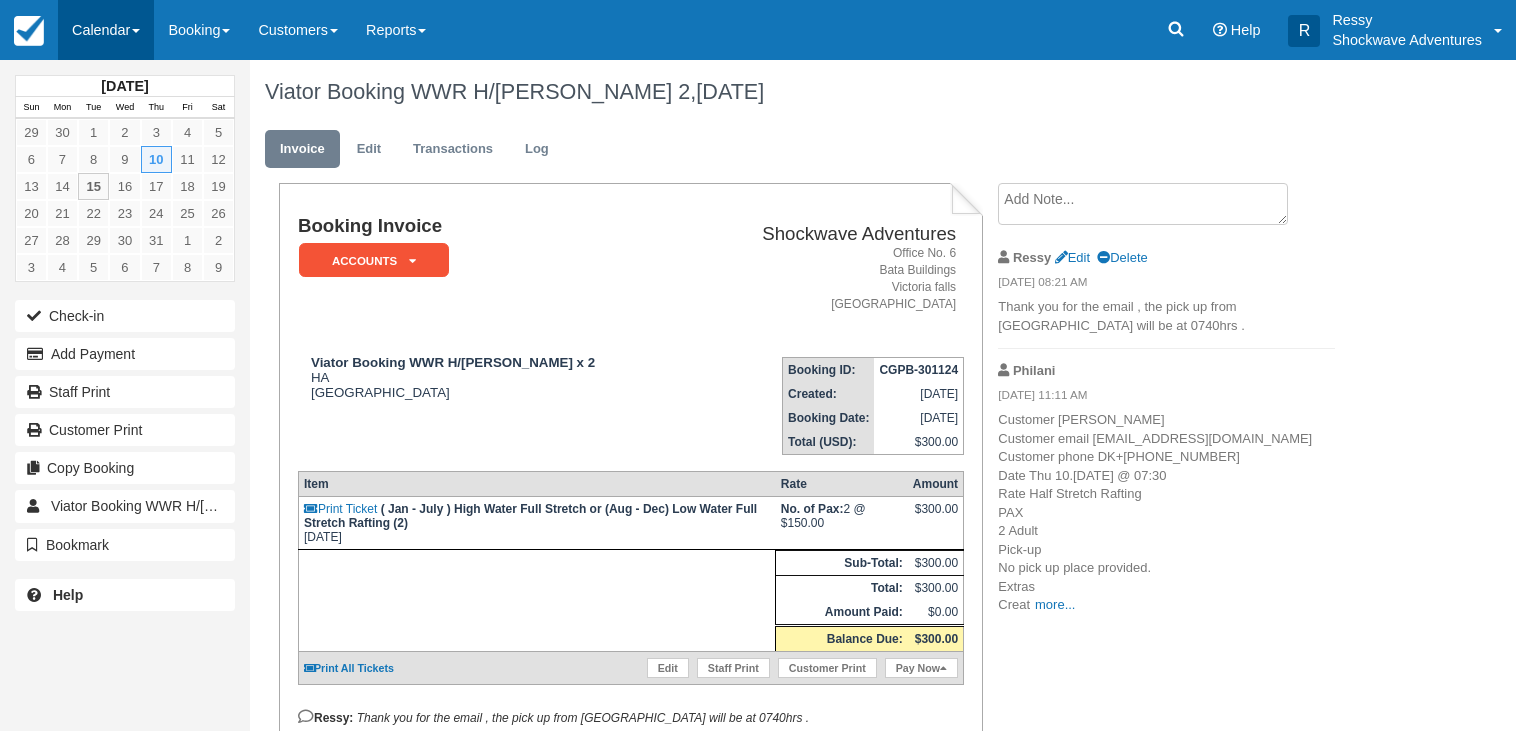 click on "Calendar" at bounding box center [106, 30] 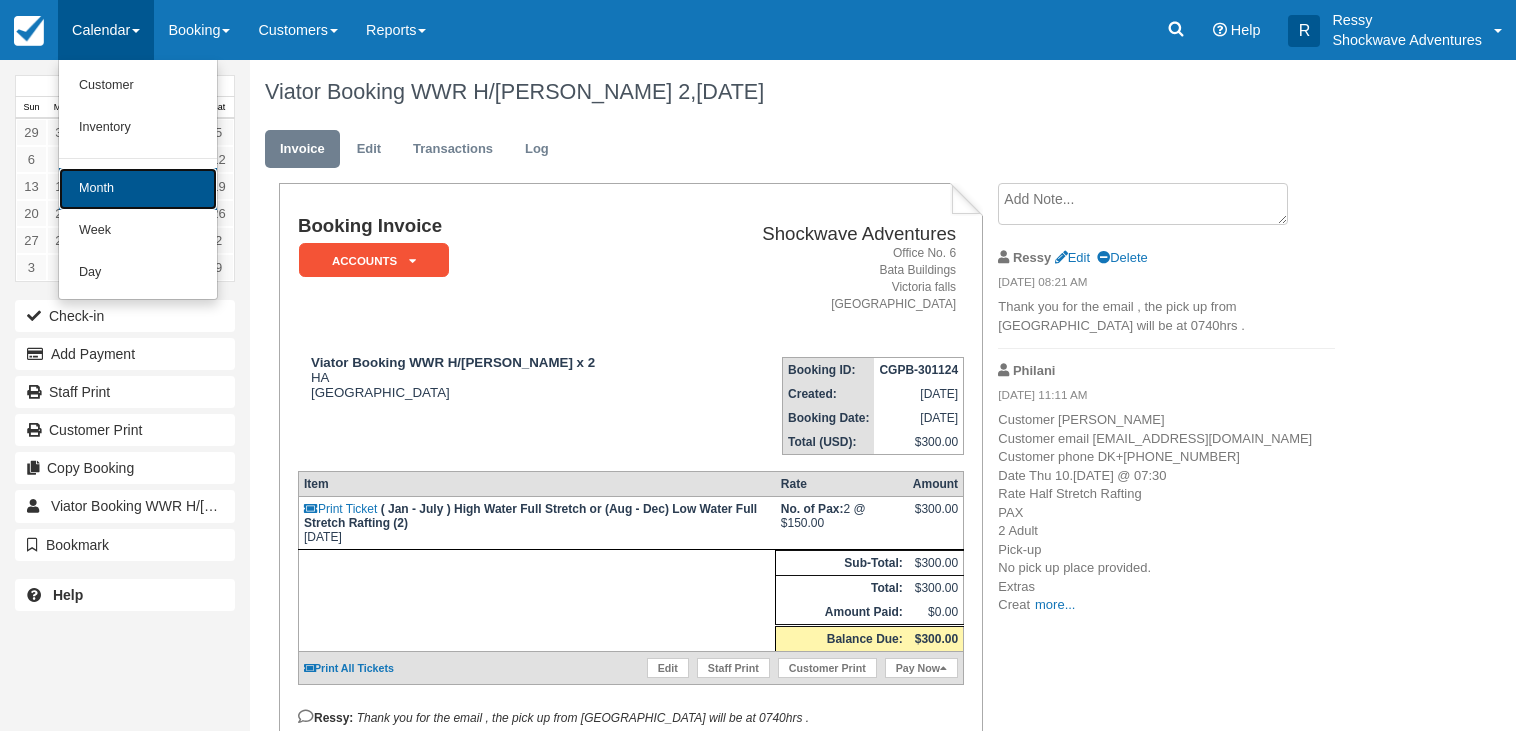 click on "Month" at bounding box center (138, 189) 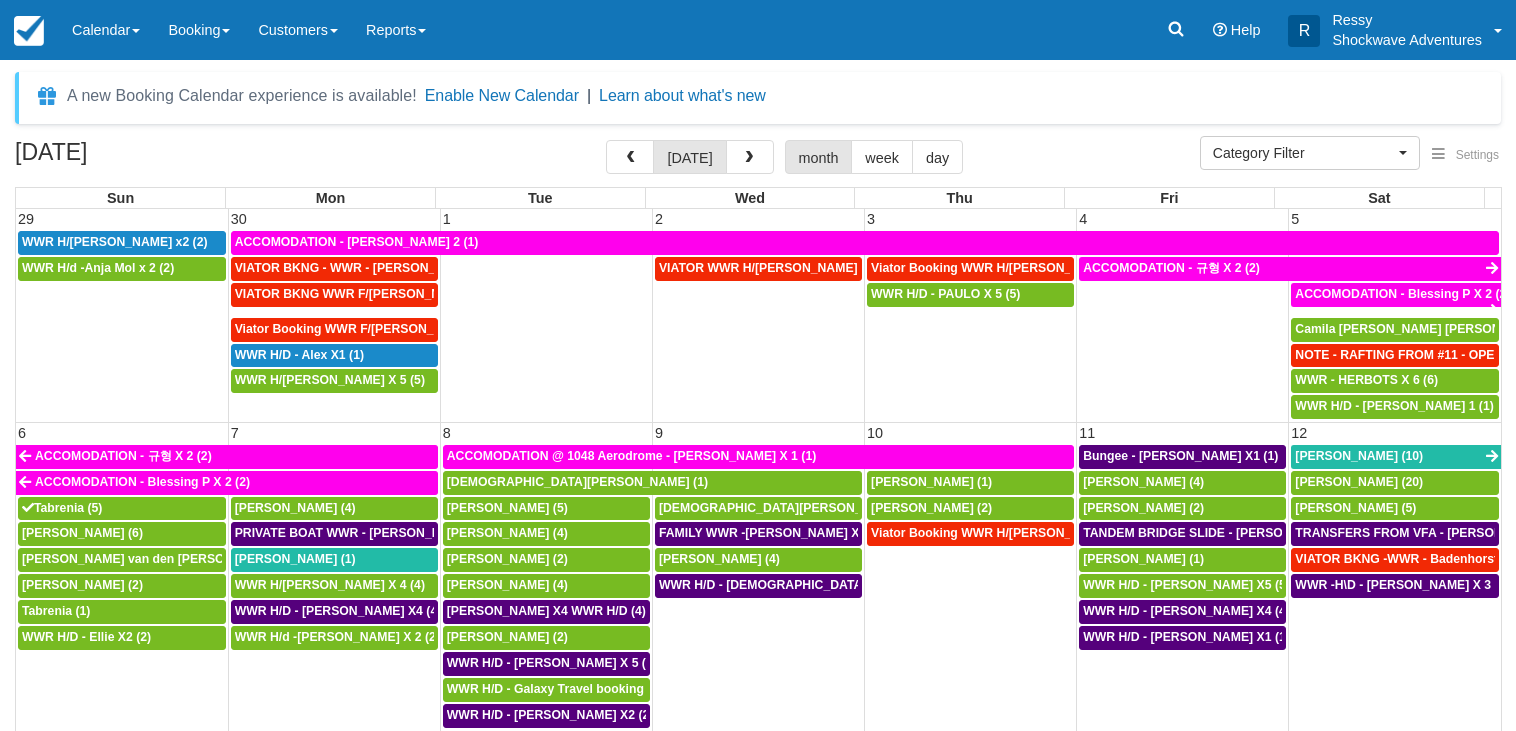 select 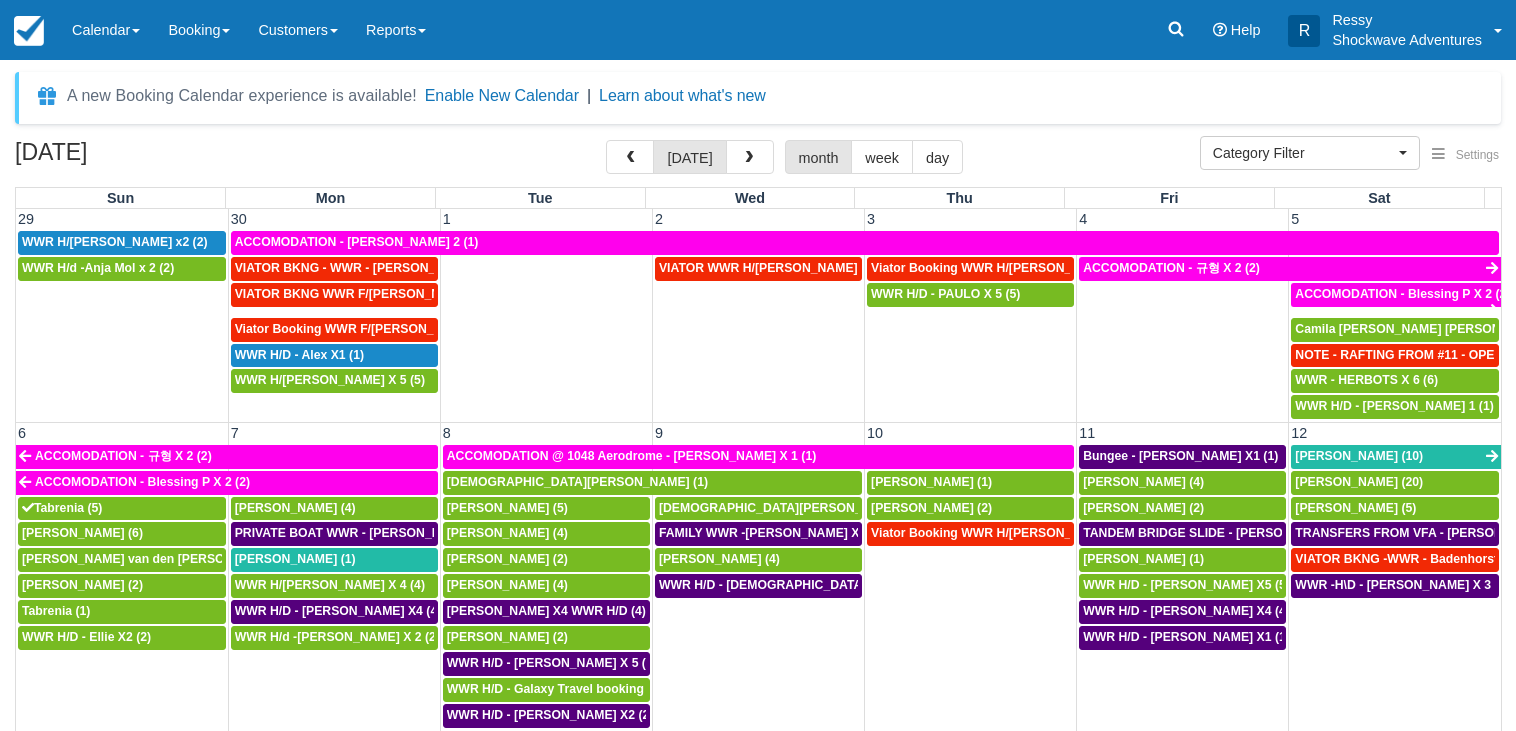 select 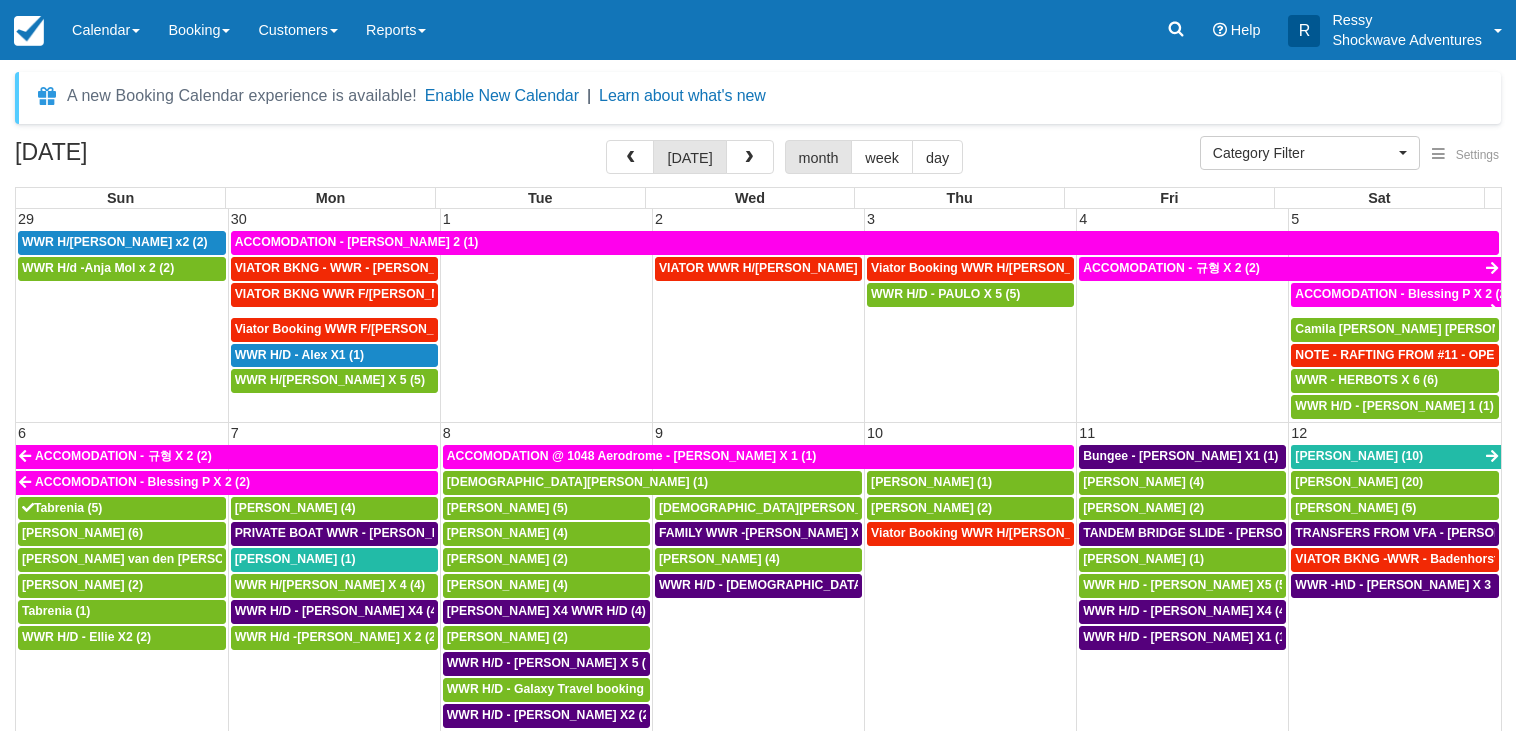 select 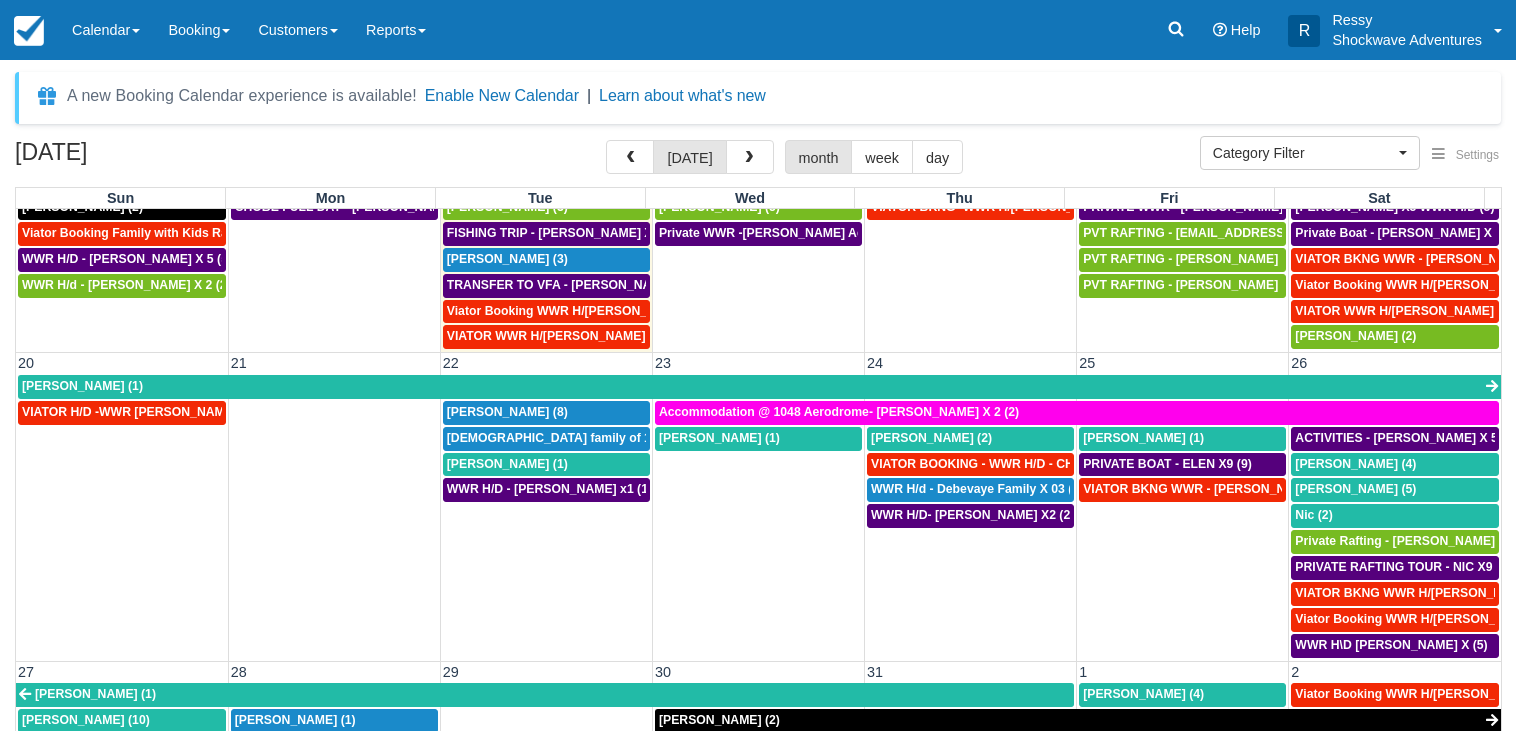 scroll, scrollTop: 480, scrollLeft: 0, axis: vertical 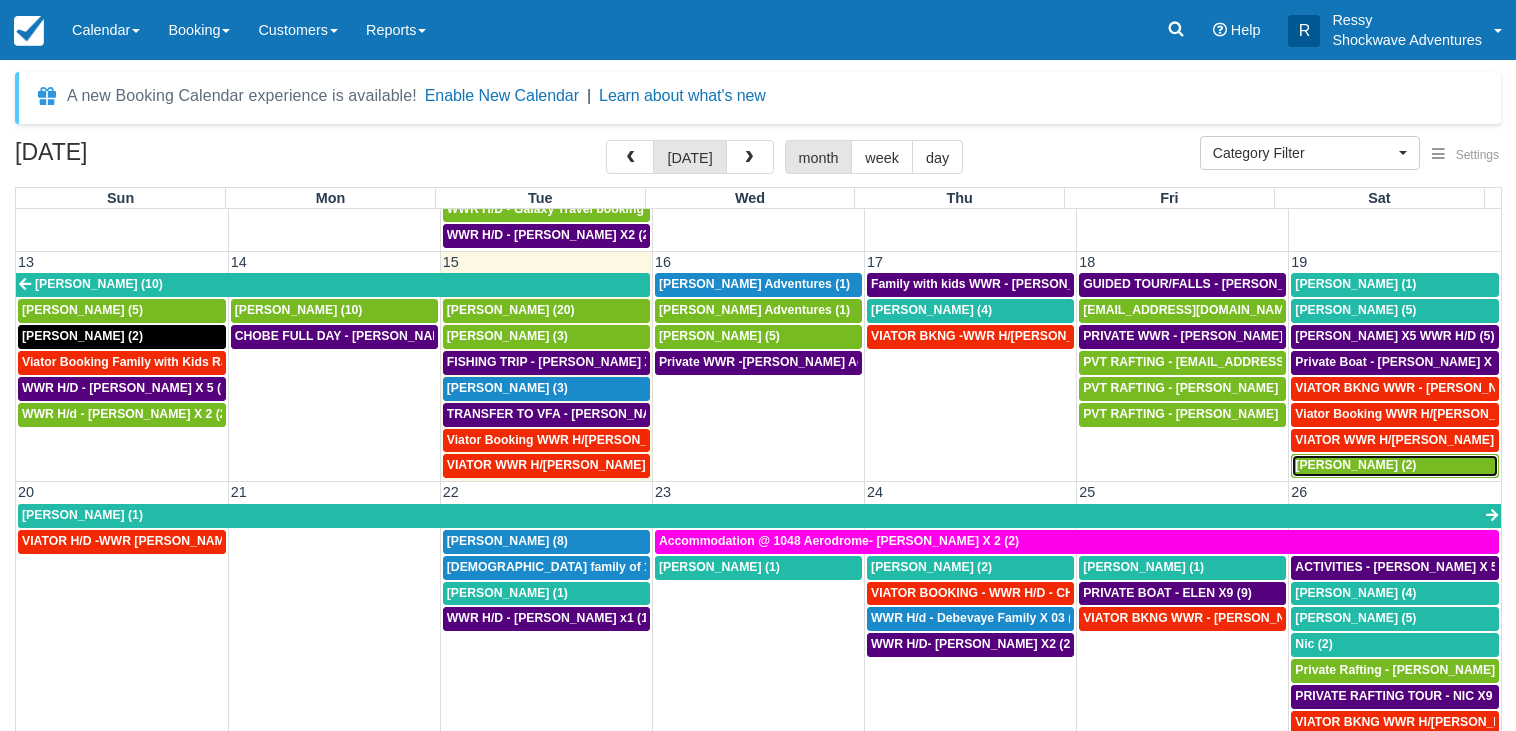 click on "[PERSON_NAME] (2)" at bounding box center (1355, 465) 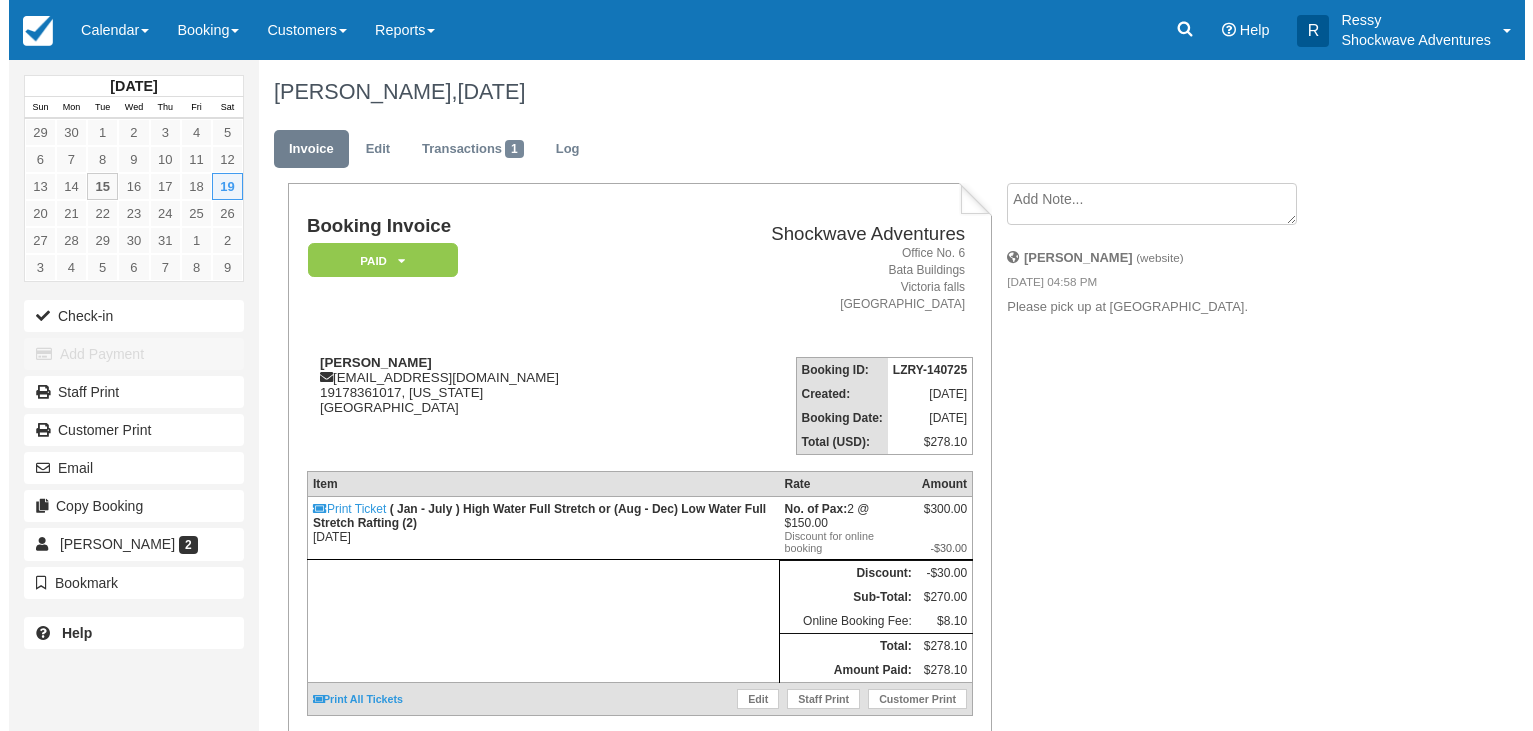 scroll, scrollTop: 0, scrollLeft: 0, axis: both 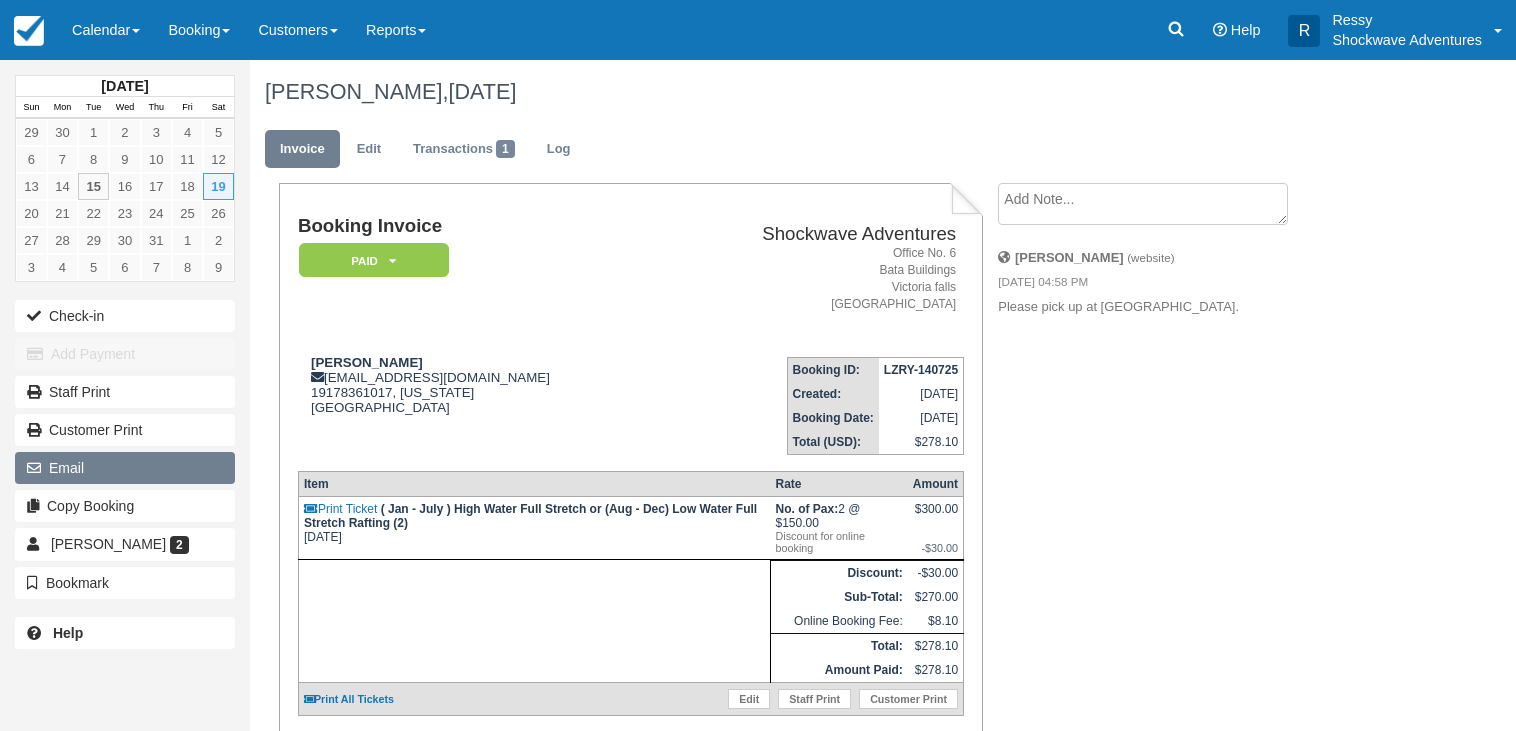 click on "Email" at bounding box center [125, 468] 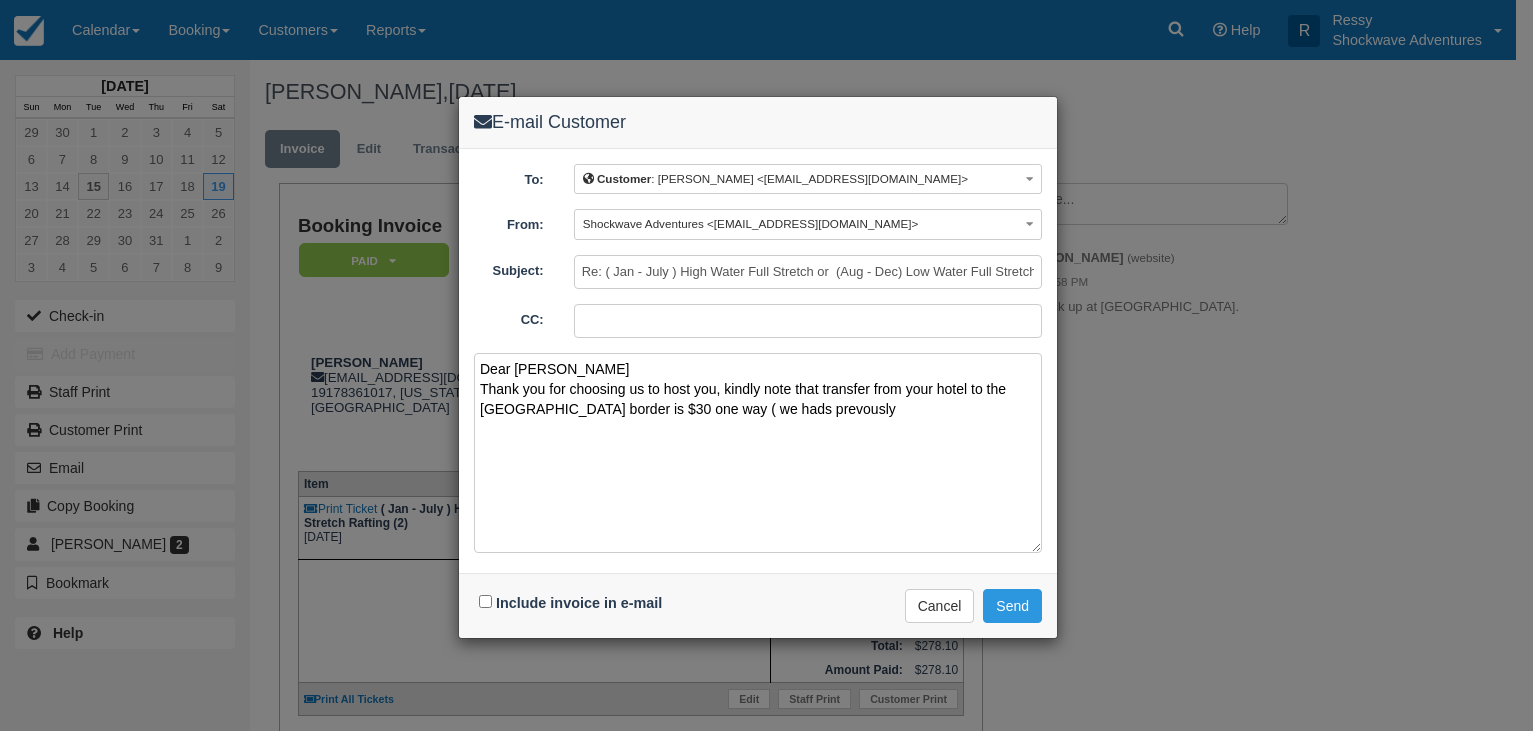 drag, startPoint x: 750, startPoint y: 406, endPoint x: 770, endPoint y: 419, distance: 23.853722 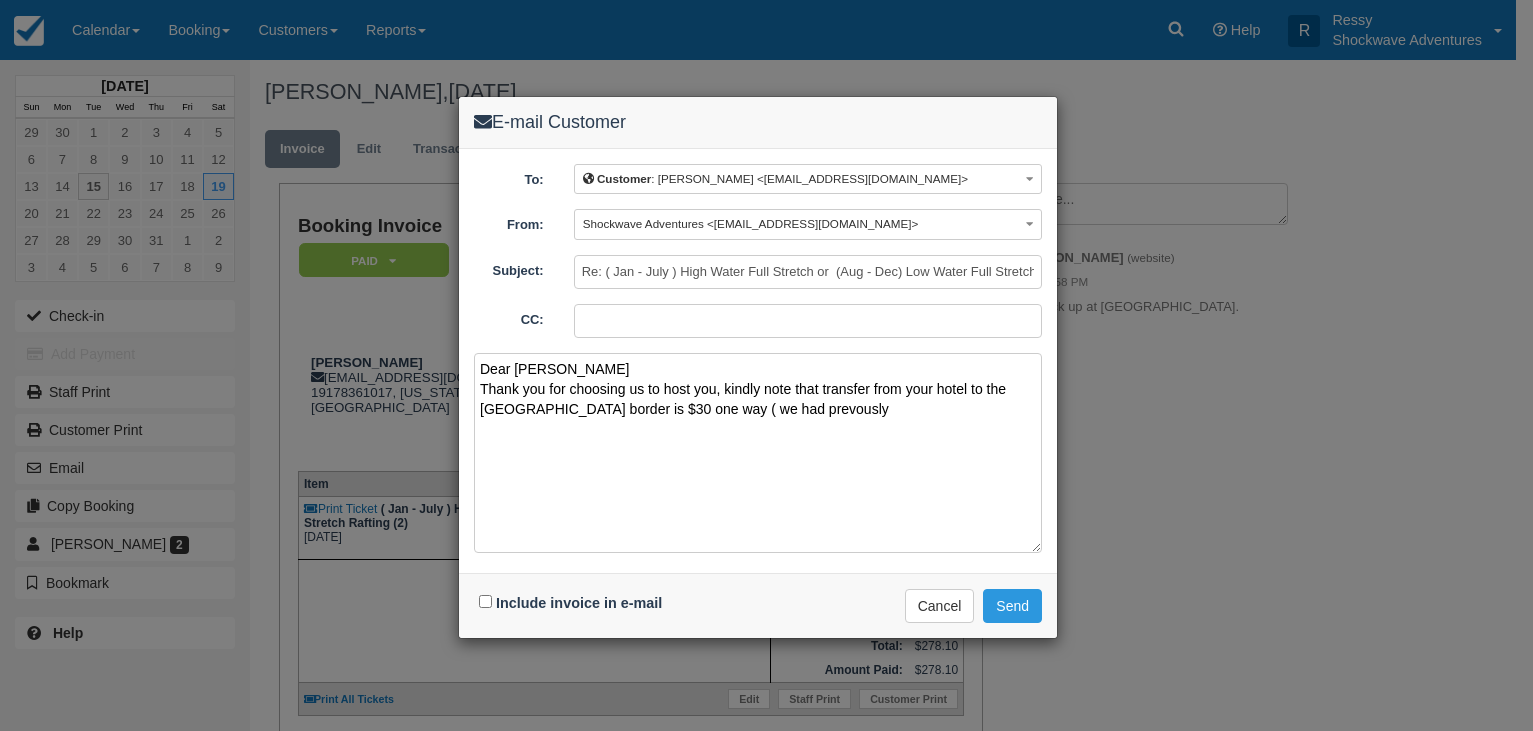 click on "Dear Viktoria
Thank you for choosing us to host you, kindly note that transfer from your hotel to the Zimbabwe border is $30 one way ( we had prevously" at bounding box center [758, 453] 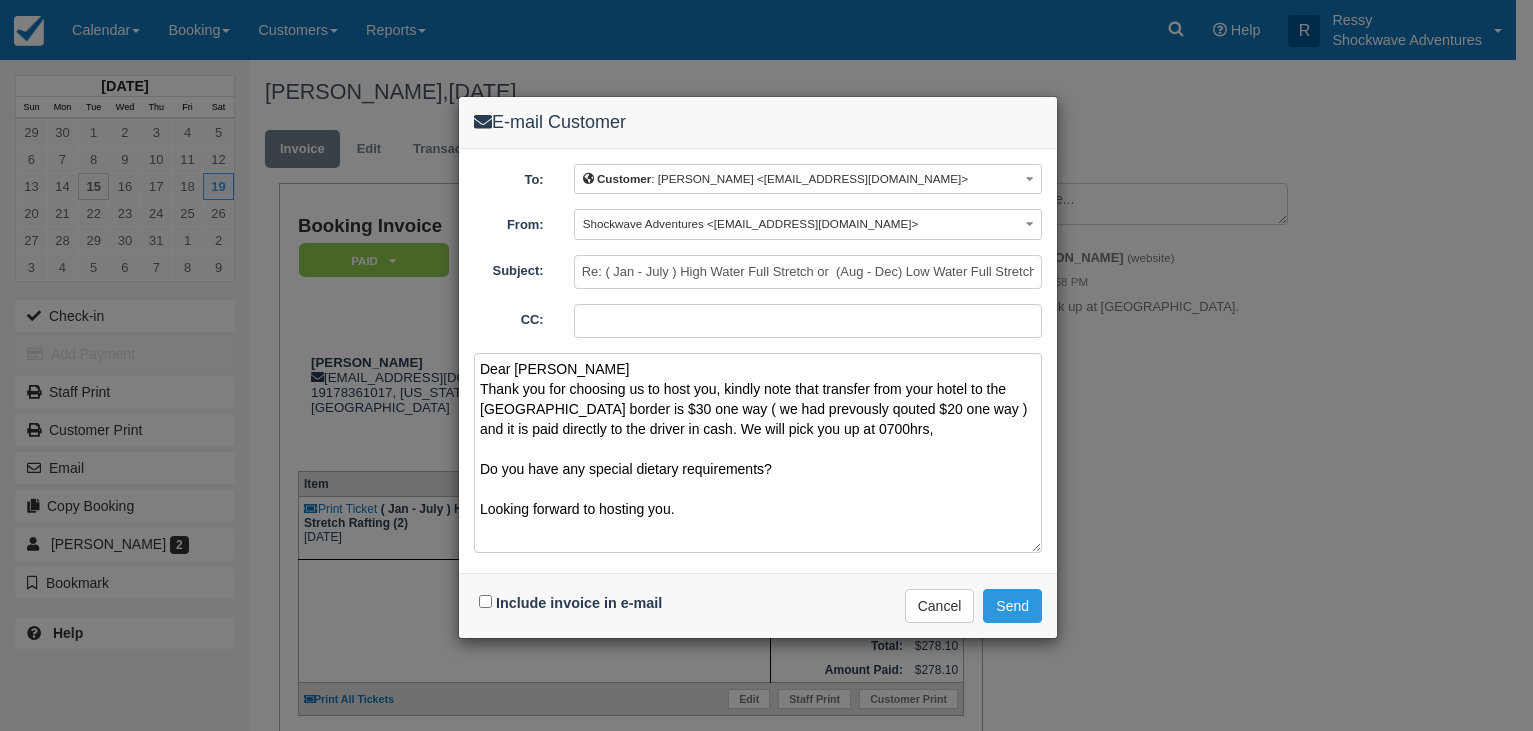 click on "Dear Viktoria
Thank you for choosing us to host you, kindly note that transfer from your hotel to the Zimbabwe border is $30 one way ( we had prevously qouted $20 one way ) and it is paid directly to the driver in cash. We will pick you up at 0700hrs,
Do you have any special dietary requirements?
Looking forward to hosting you." at bounding box center (758, 453) 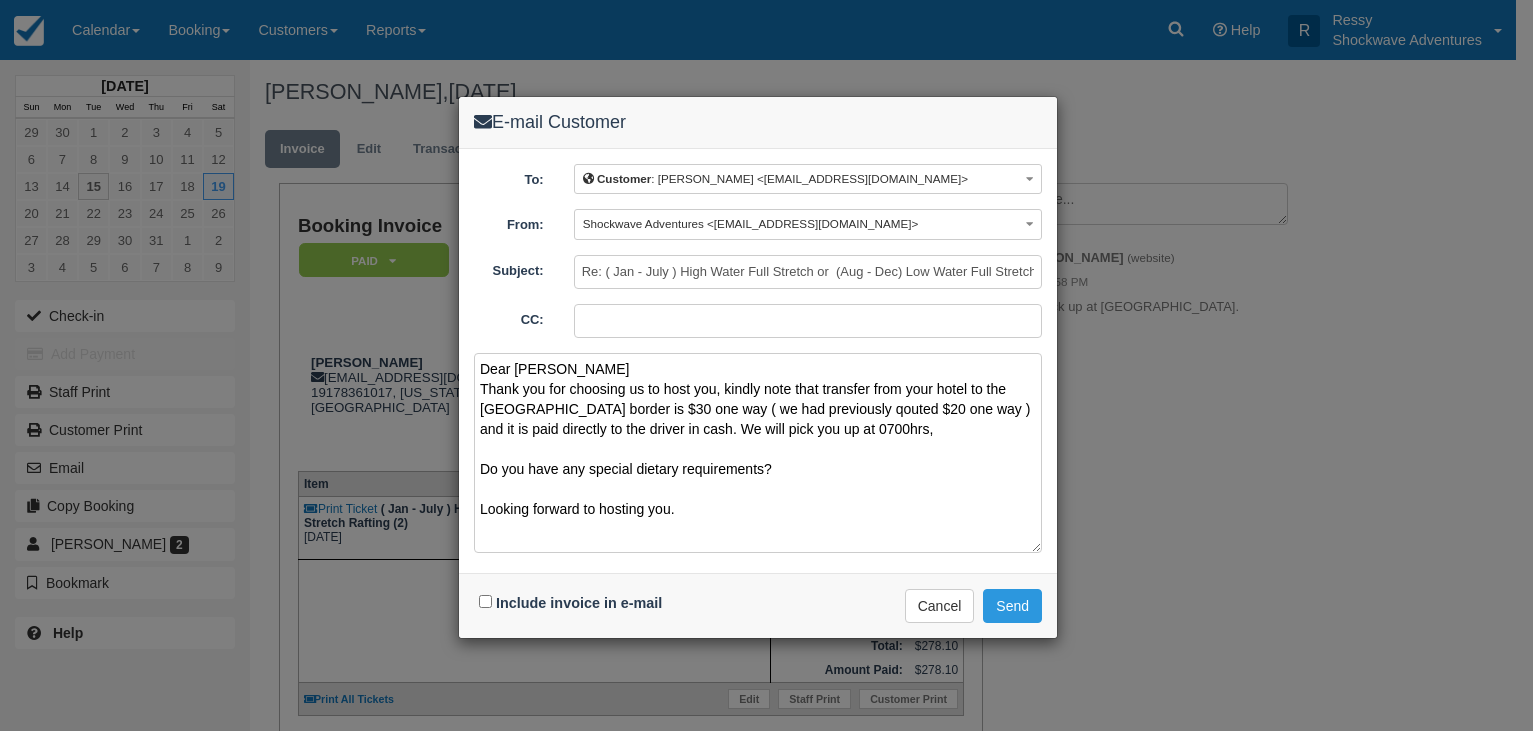 click on "Dear Viktoria
Thank you for choosing us to host you, kindly note that transfer from your hotel to the Zimbabwe border is $30 one way ( we had previously qouted $20 one way ) and it is paid directly to the driver in cash. We will pick you up at 0700hrs,
Do you have any special dietary requirements?
Looking forward to hosting you." at bounding box center (758, 453) 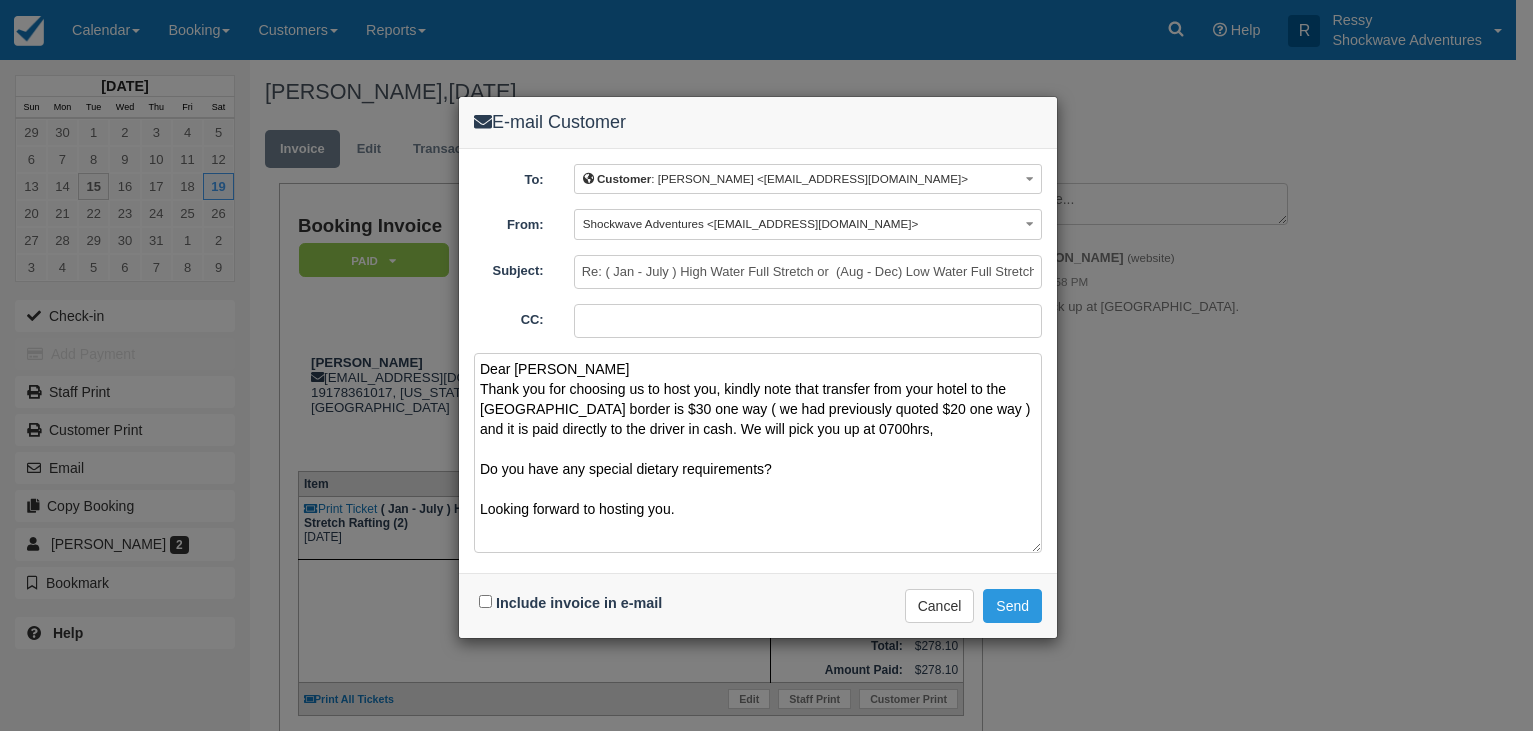 click on "Dear Viktoria
Thank you for choosing us to host you, kindly note that transfer from your hotel to the Zimbabwe border is $30 one way ( we had previously quoted $20 one way ) and it is paid directly to the driver in cash. We will pick you up at 0700hrs,
Do you have any special dietary requirements?
Looking forward to hosting you." at bounding box center (758, 453) 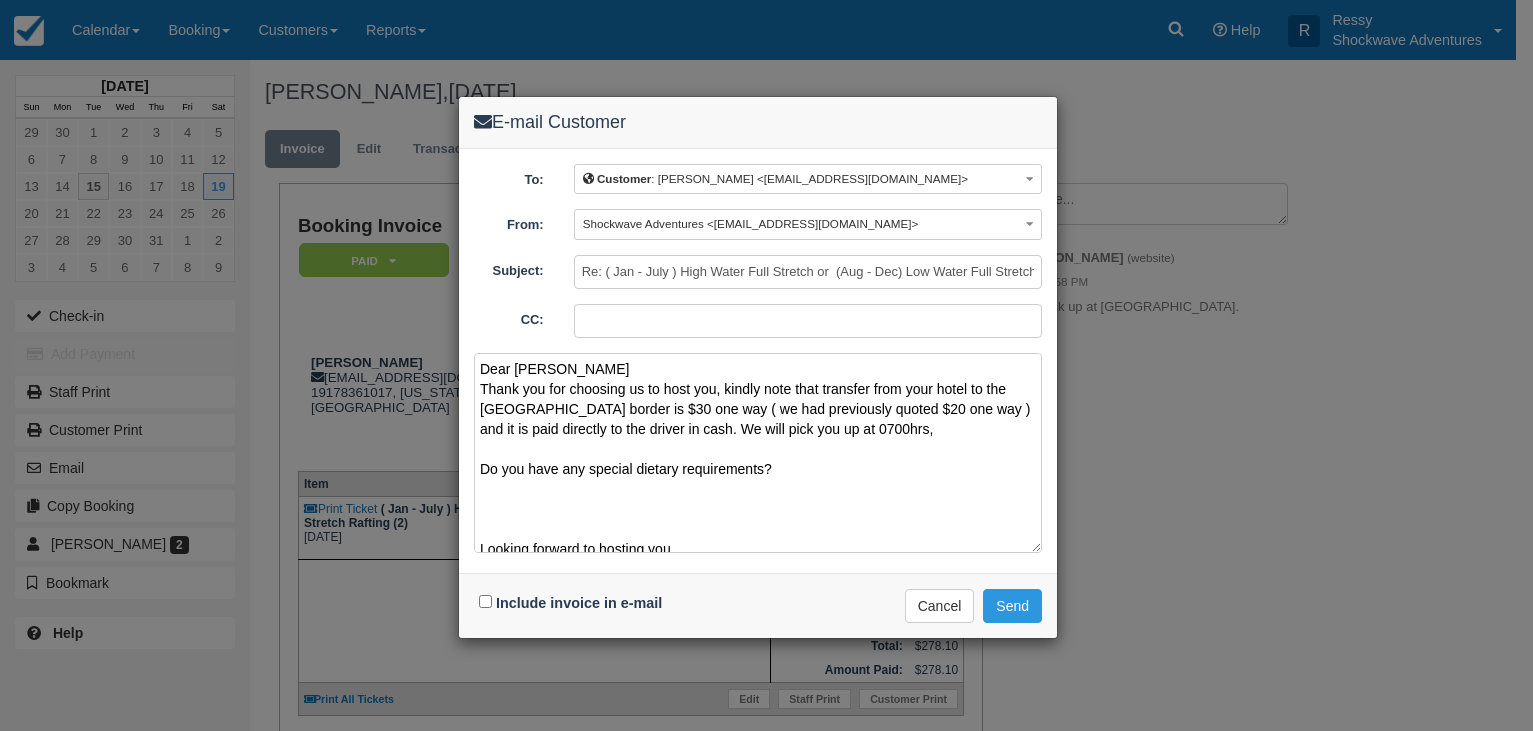 paste on "Inclusions
Buffet lunch included
Free drinks included
Free hotel pickup and drop-off included
Mineral water during rafting
Professional local guide through out
All rafting gear - life vets, helmets, paddles and rain jackets
Exclusions
Rafting shoes, rafting shorts
National park fees $10 per person
Photos and Videos (available upon confirmation before the trip)
Bring Sunscreen lotion, and your medication if you are on so that our guides can keep it safe and dry inside our first aid kits and dry bags. DO NOT TAKE ANYTHING THAT YOU DO NOT WANT TO LOSE OR GET WET! We recommend that you leave everything with our drivers at top of the canyon or in your hotel room.
Fitness
You will have climb in and out of the steep gorge - you don't need to be super fit at all for this activity, but do need a reasonable level of fitness - just take your time
What to Wear
Nylon swim trunks, swimsuits, river sandals or old tennis shoes are great for rafting. Try to stay away from anything cotton if possible. Hats are good fo..." 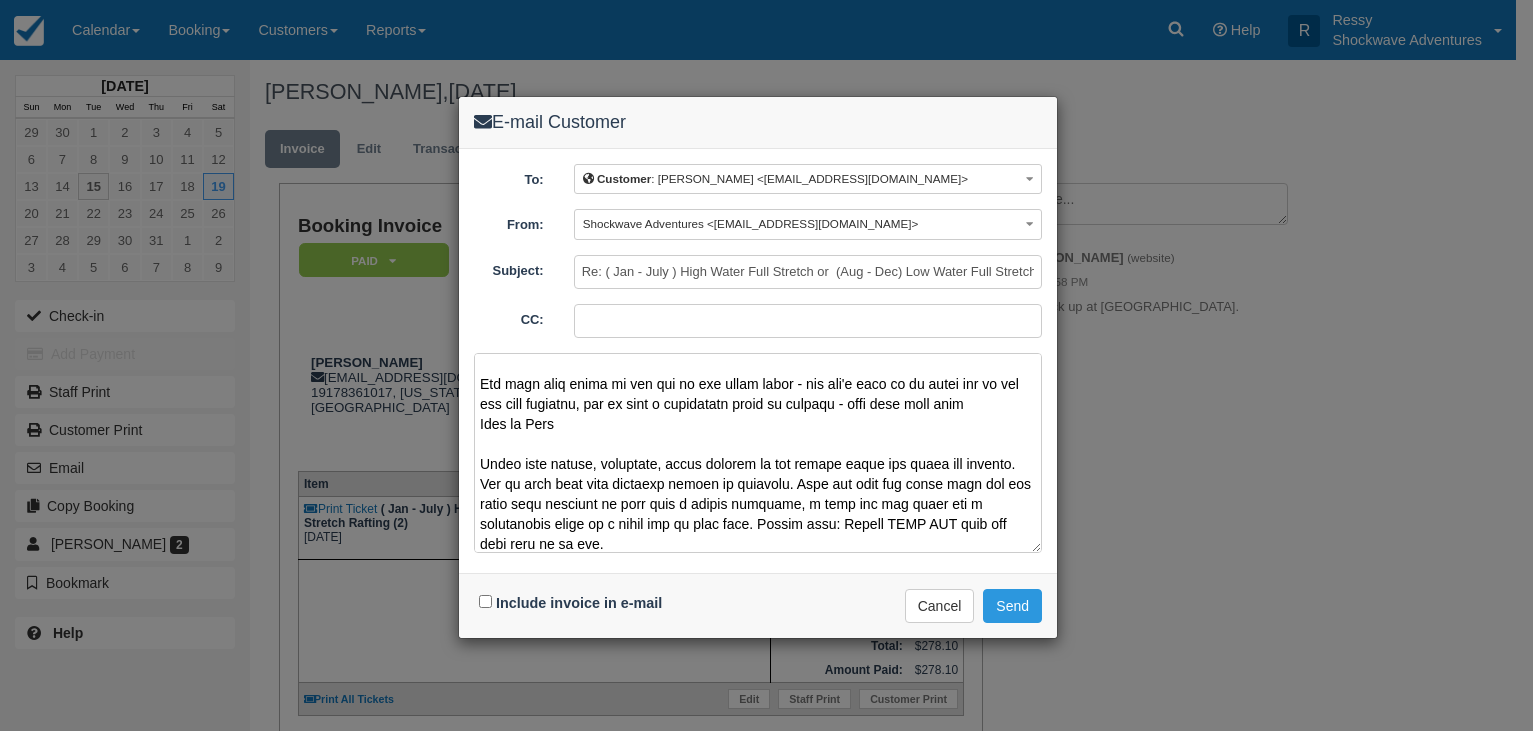 scroll, scrollTop: 592, scrollLeft: 0, axis: vertical 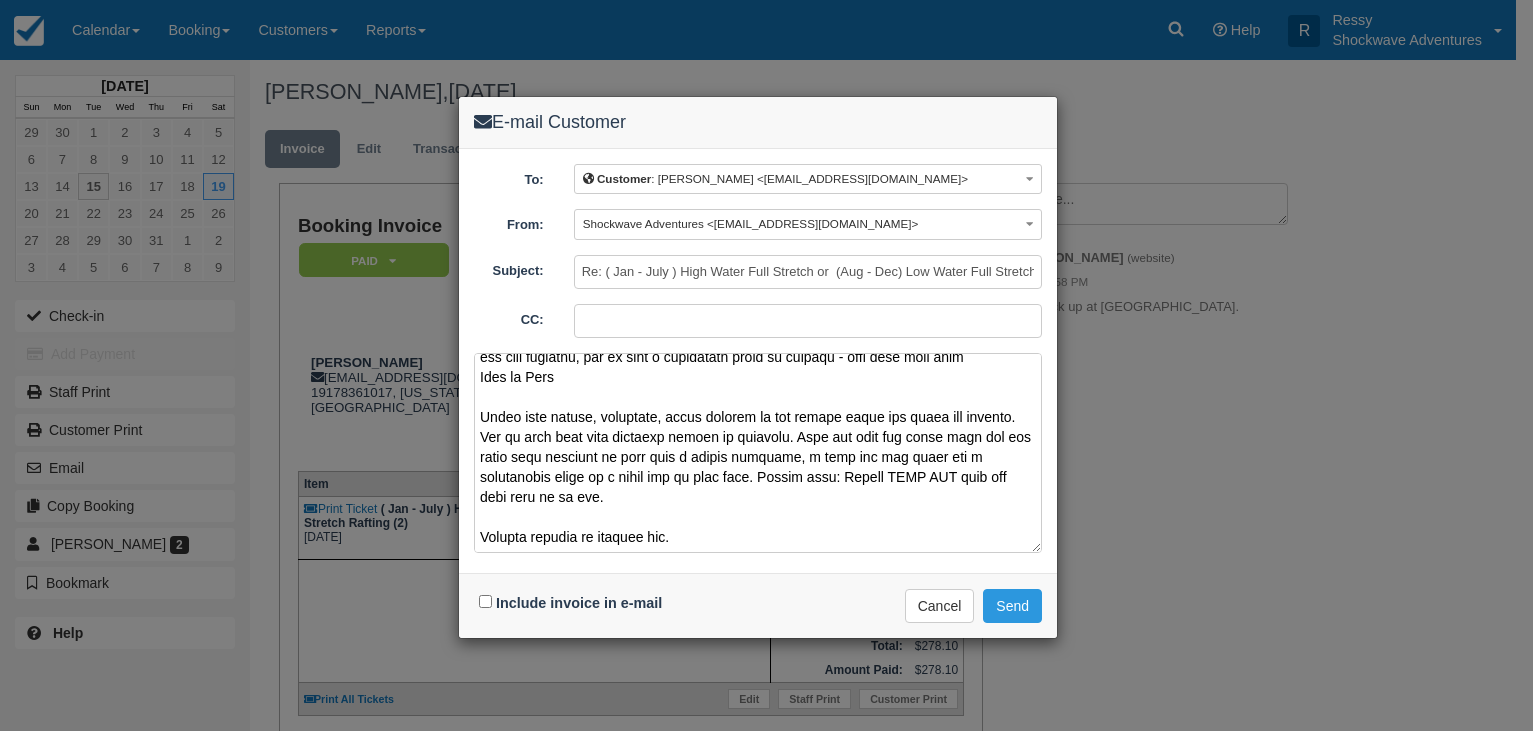 click at bounding box center [758, 453] 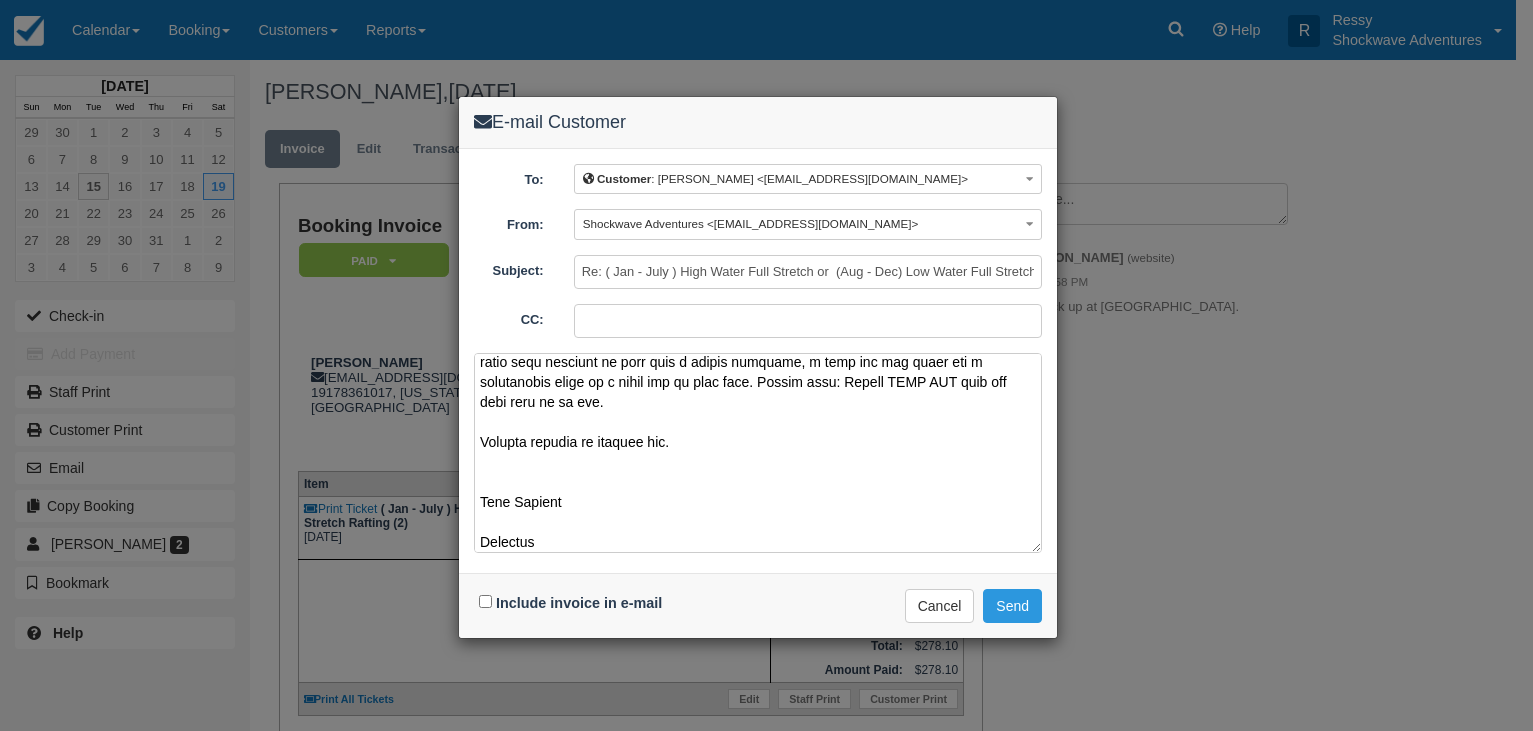 scroll, scrollTop: 707, scrollLeft: 0, axis: vertical 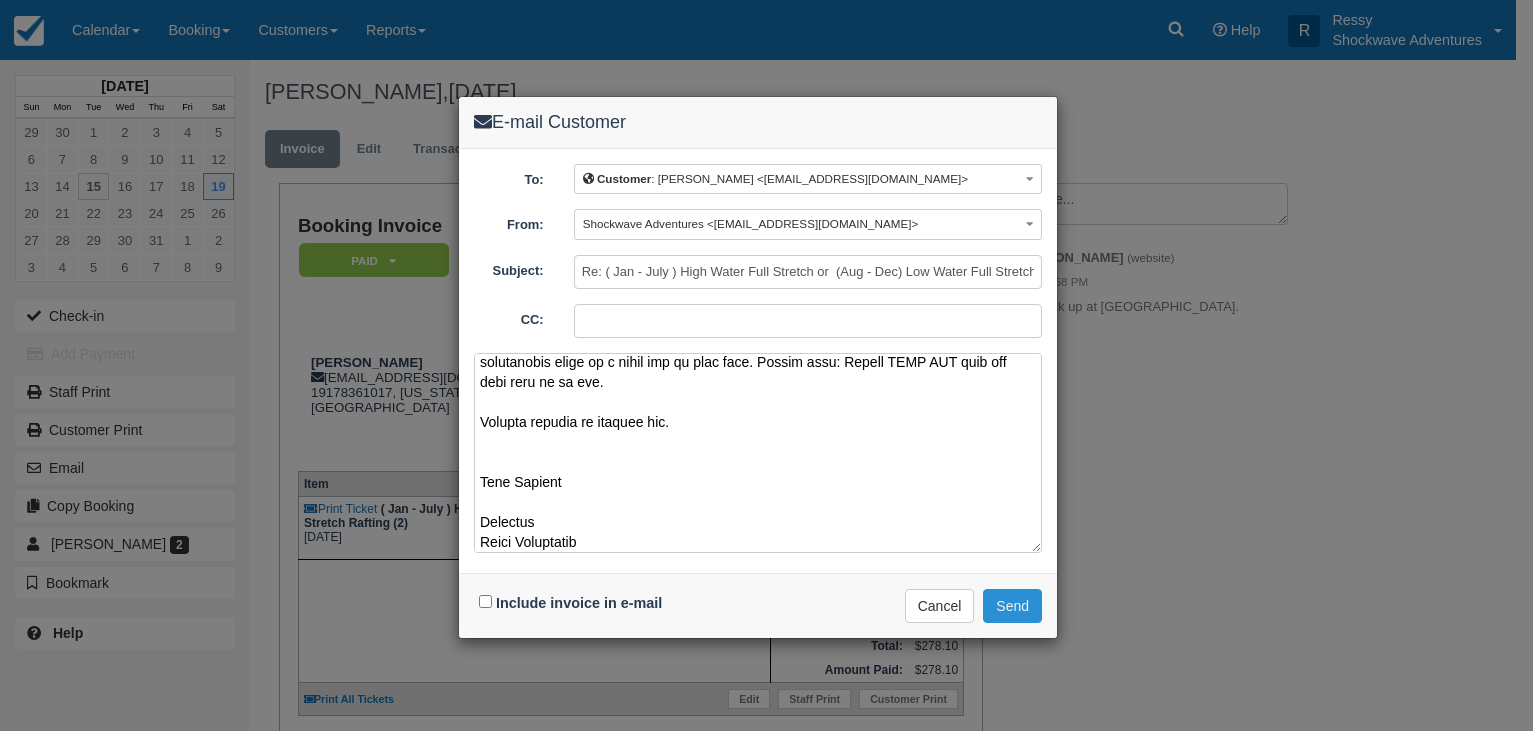 type on "Dear Viktoria
Thank you for choosing us to host you, kindly note that transfer from your hotel to the Zimbabwe border is $30 one way ( we had previously quoted $20 one way ) and it is paid directly to the driver in cash. We will pick you up at 0700hrs,
Do you have any special dietary requirements?
Inclusions
Buffet lunch included
Free drinks included
Free hotel pickup and drop-off included
Mineral water during rafting
Professional local guide through out
All rafting gear - life vets, helmets, paddles and rain jackets
Exclusions
Rafting shoes, rafting shorts
National park fees $10 per person
Photos and Videos (available upon confirmation before the trip)
Bring Sunscreen lotion, and your medication if you are on so that our guides can keep it safe and dry inside our first aid kits and dry bags. DO NOT TAKE ANYTHING THAT YOU DO NOT WANT TO LOSE OR GET WET! We recommend that you leave everything with our drivers at top of the canyon or in your hotel room.
Fitness
You will have climb in and out of the st..." 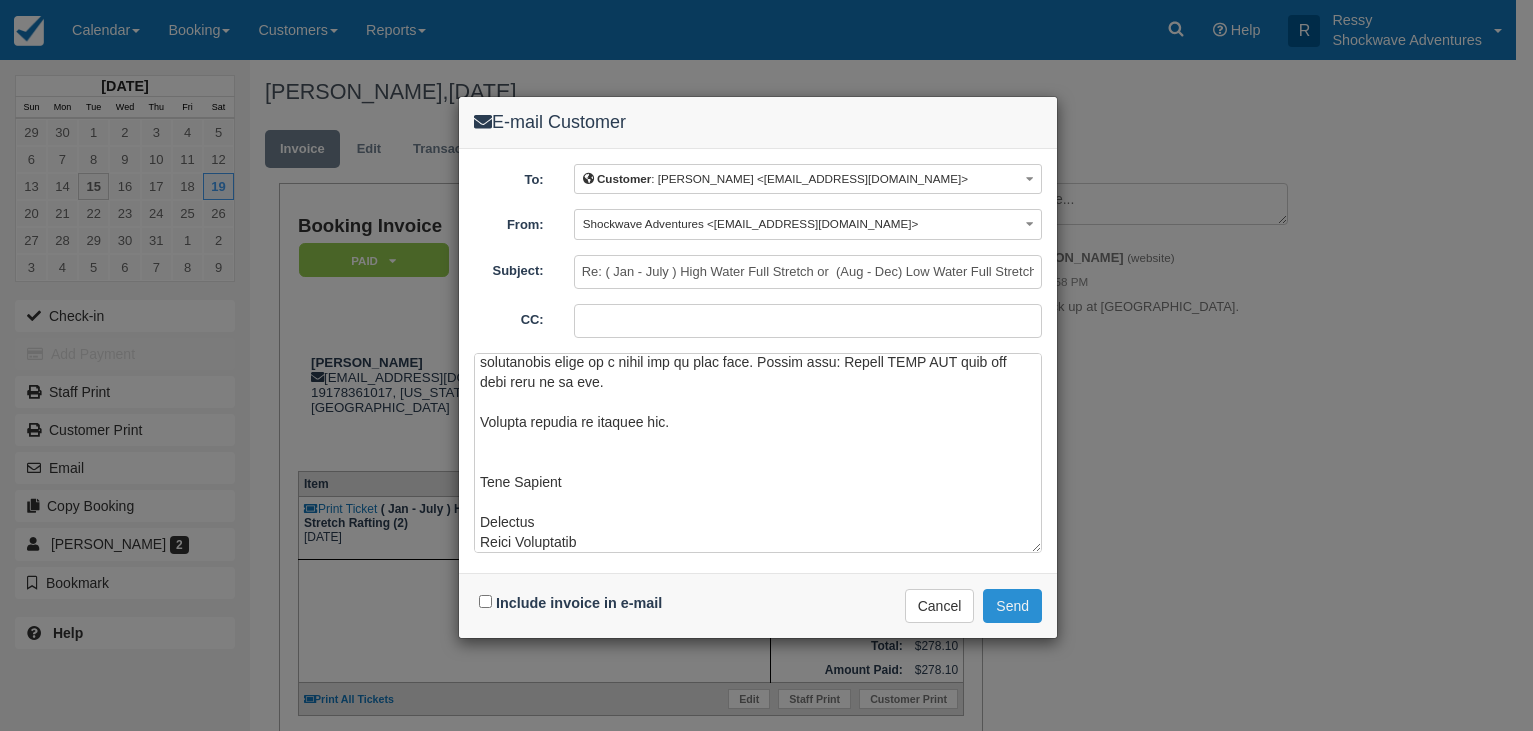 click on "Send" at bounding box center (1012, 606) 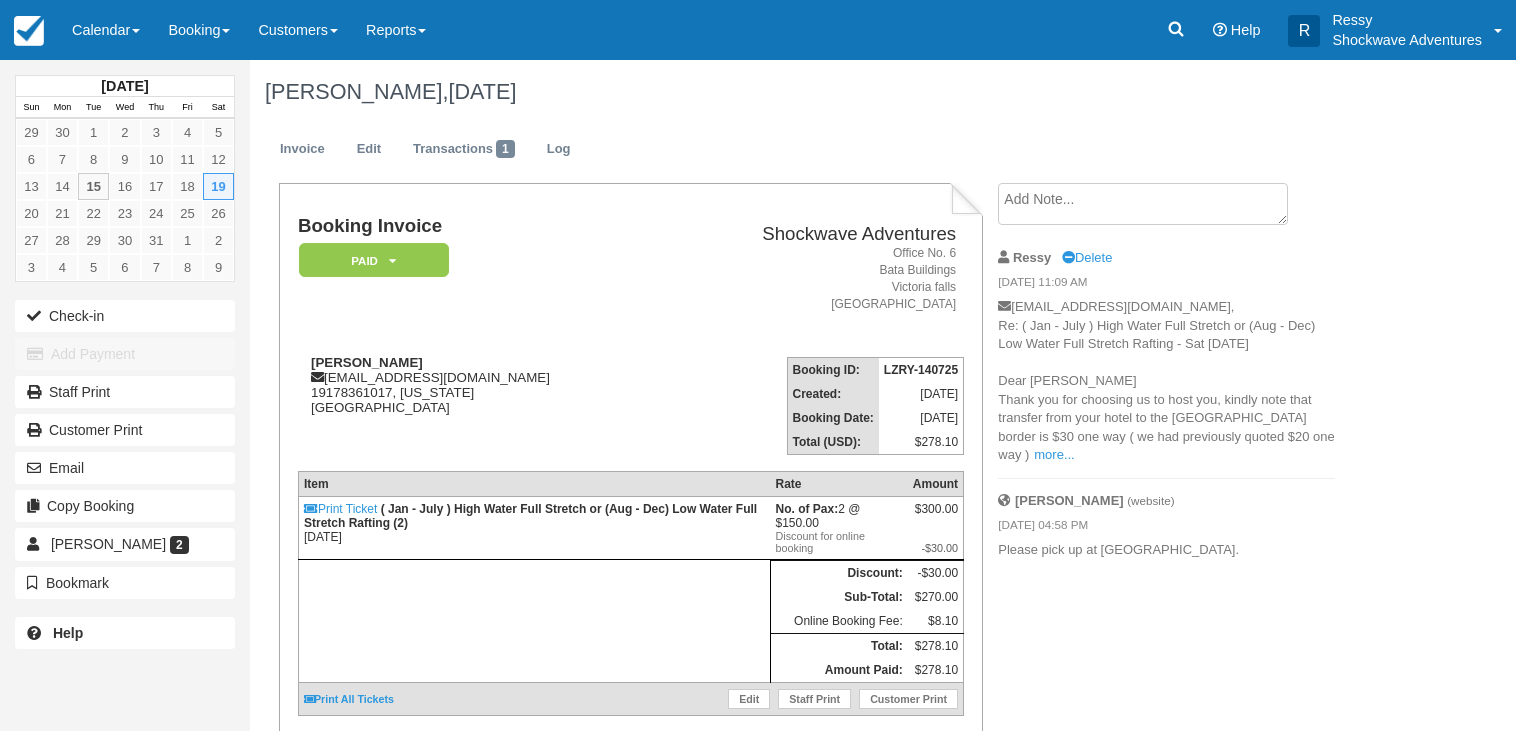scroll, scrollTop: 0, scrollLeft: 0, axis: both 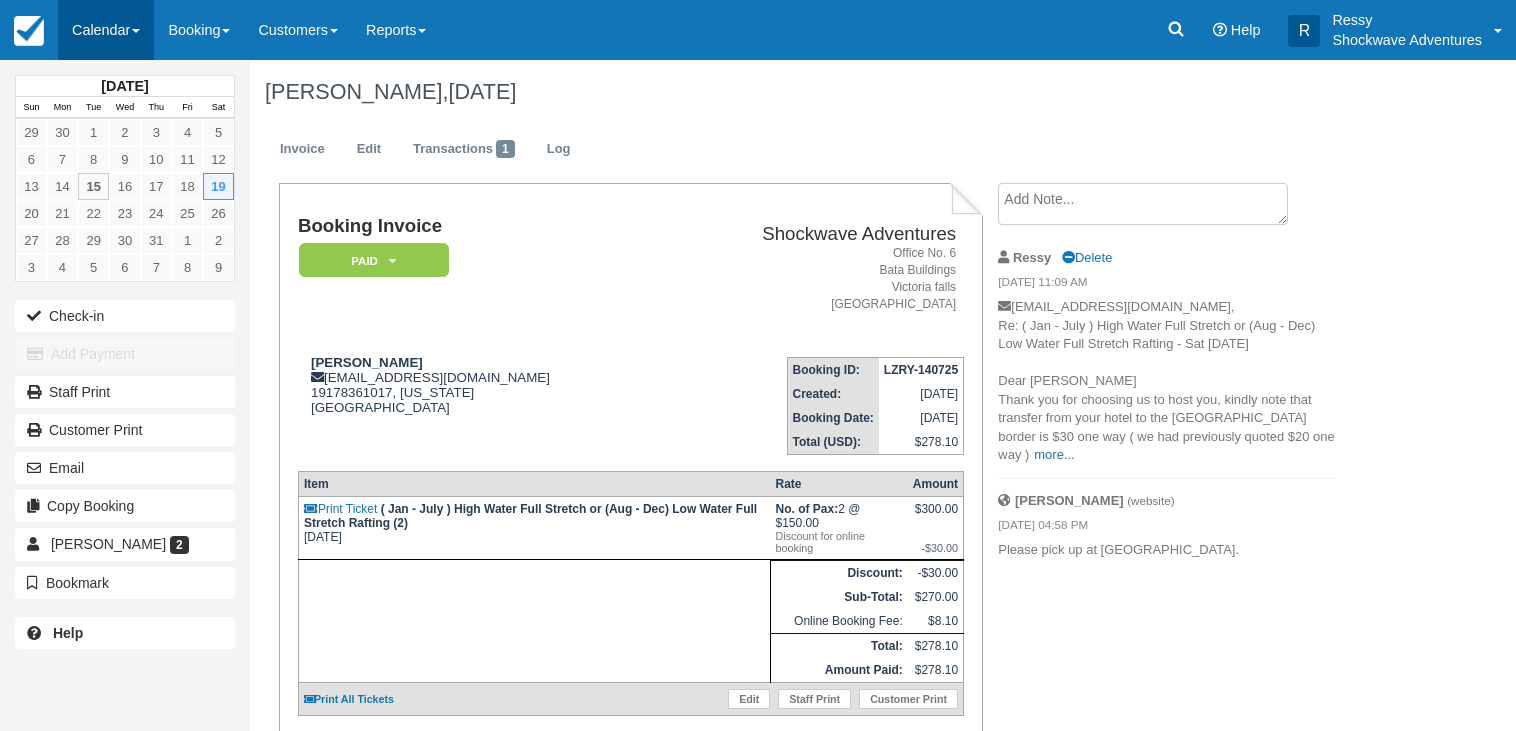 click on "Calendar" at bounding box center (106, 30) 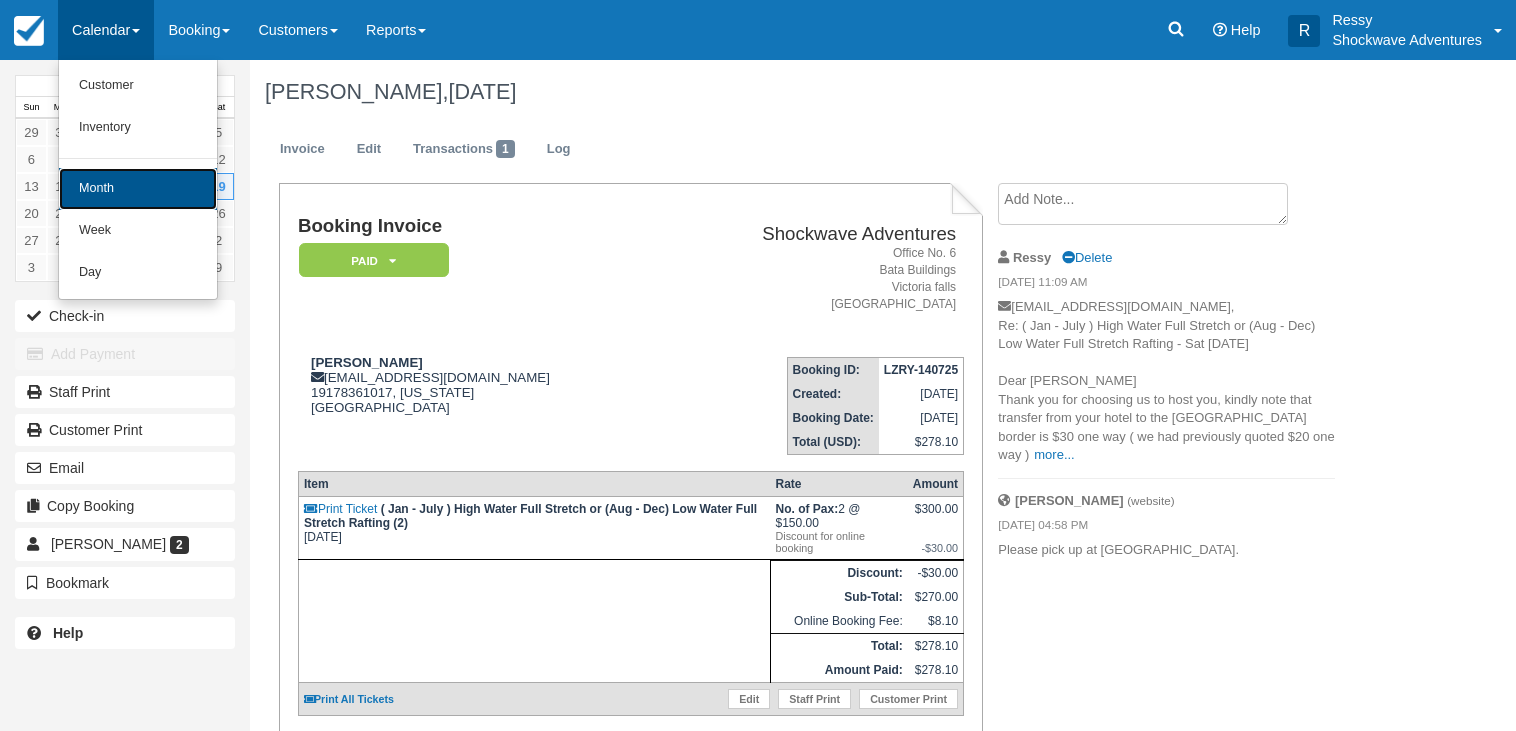 click on "Month" at bounding box center (138, 189) 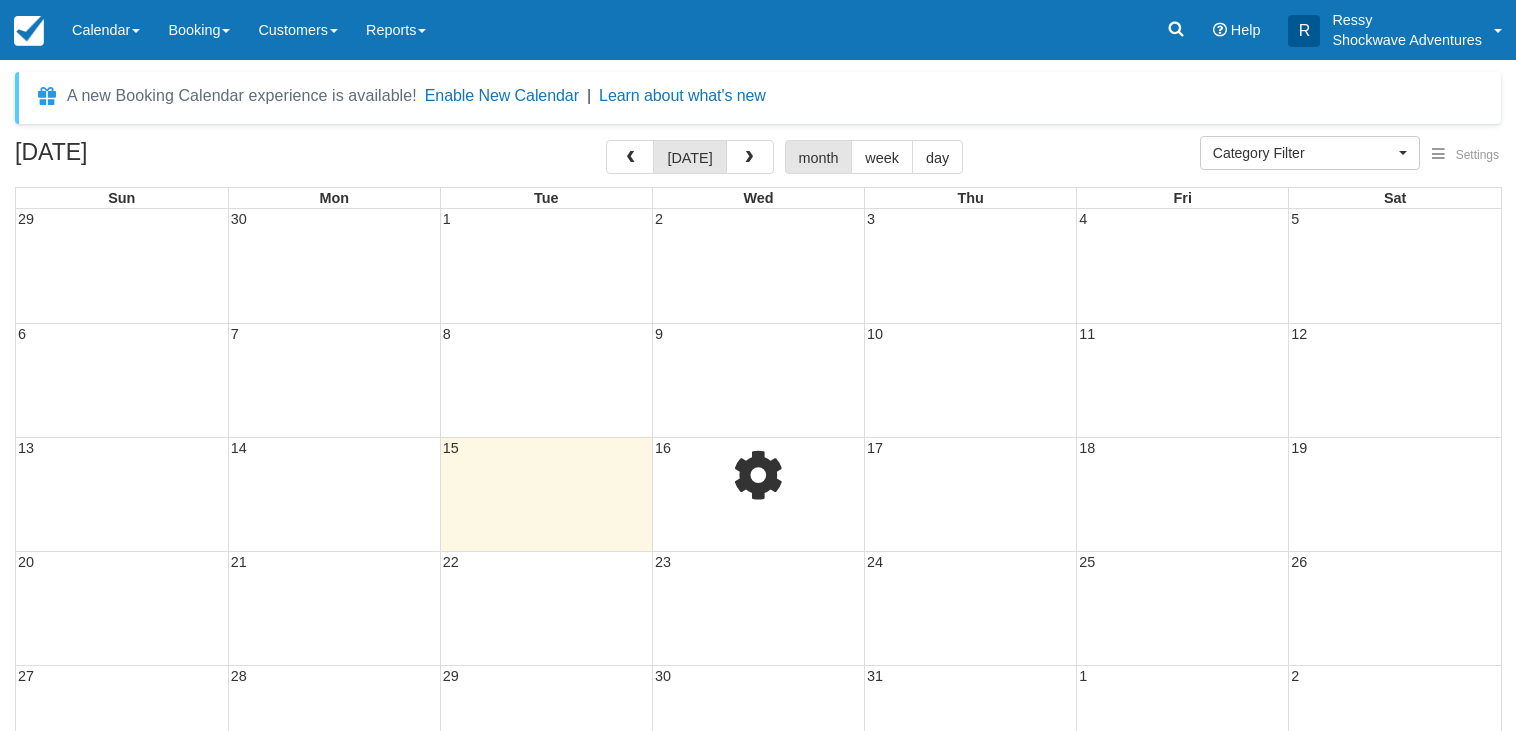 select 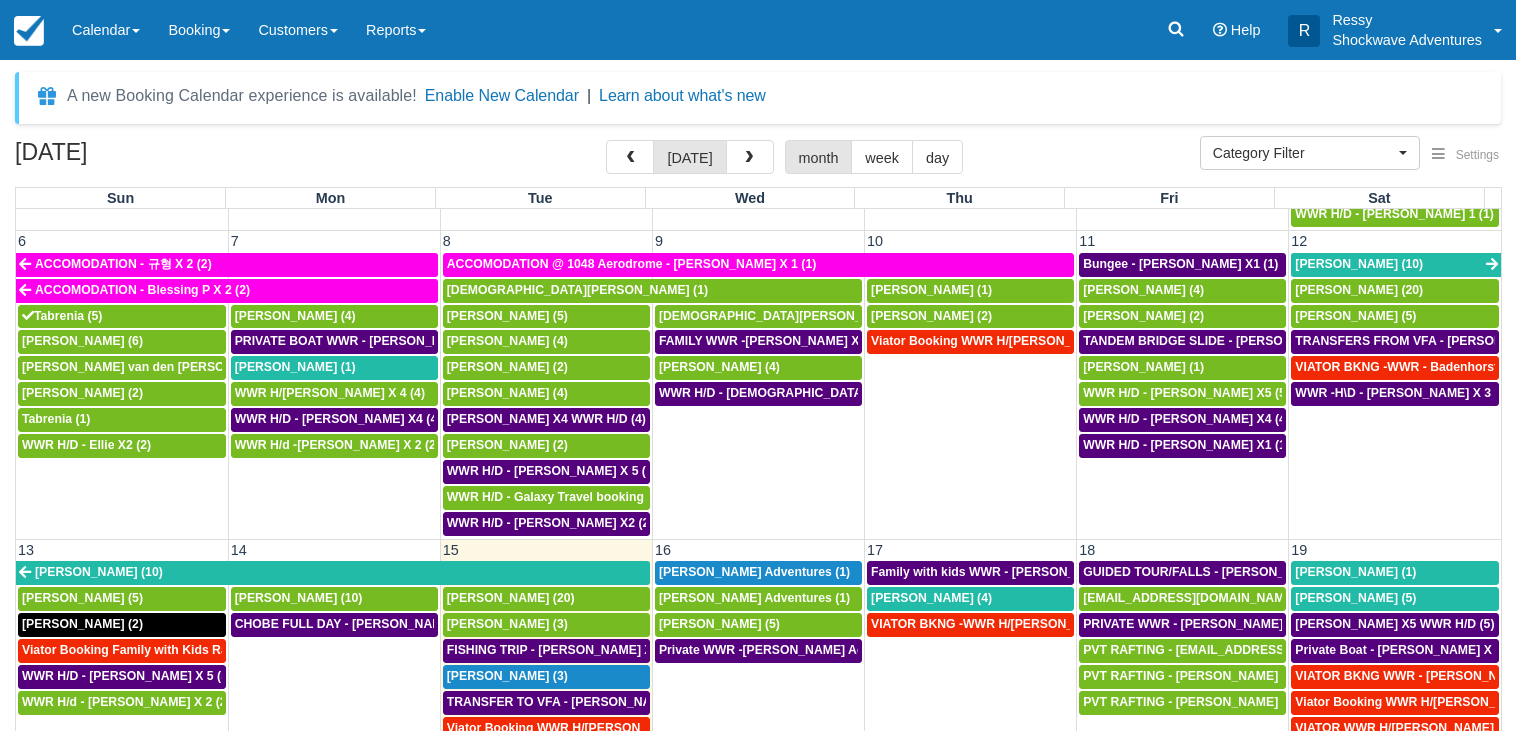 scroll, scrollTop: 288, scrollLeft: 0, axis: vertical 